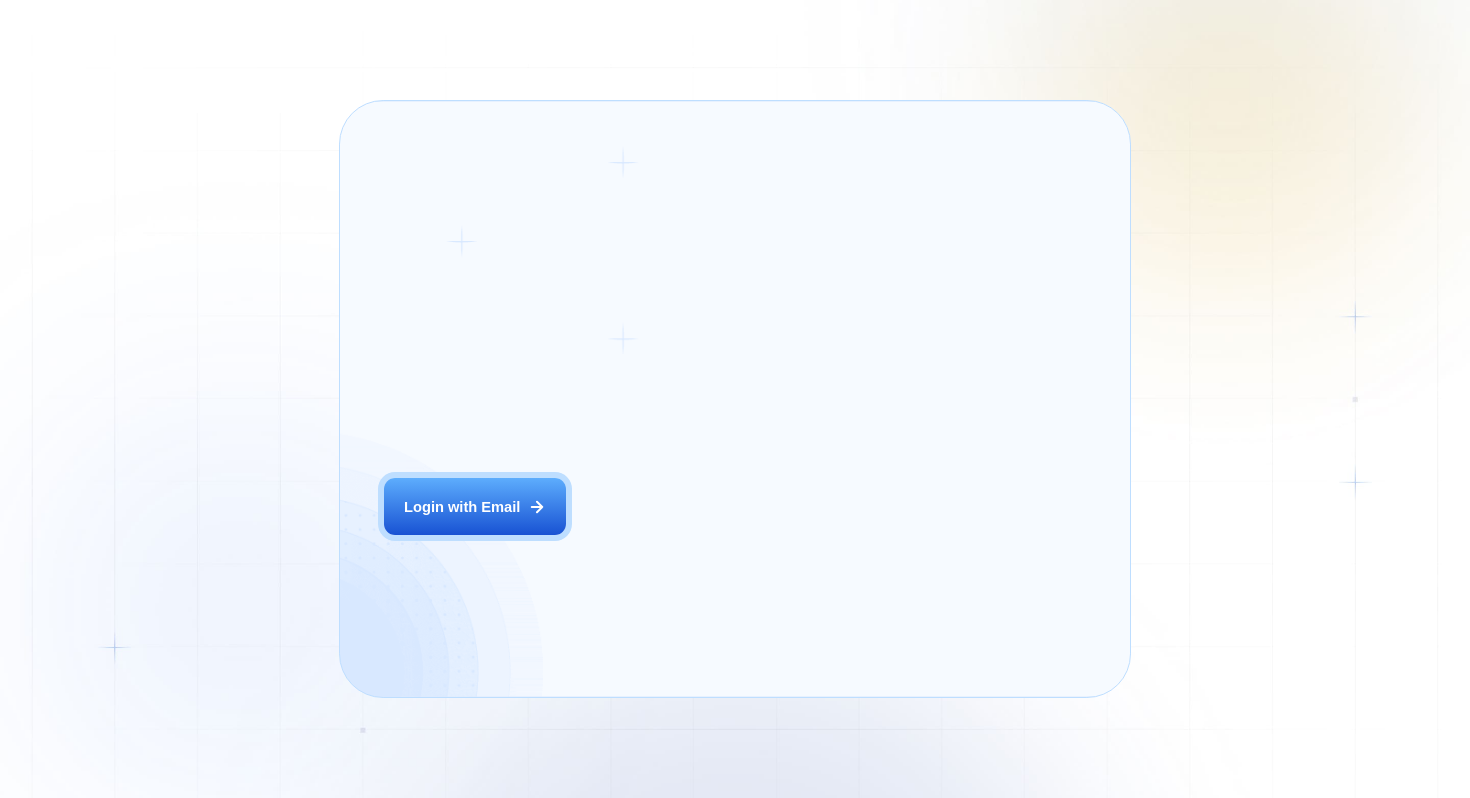 scroll, scrollTop: 0, scrollLeft: 0, axis: both 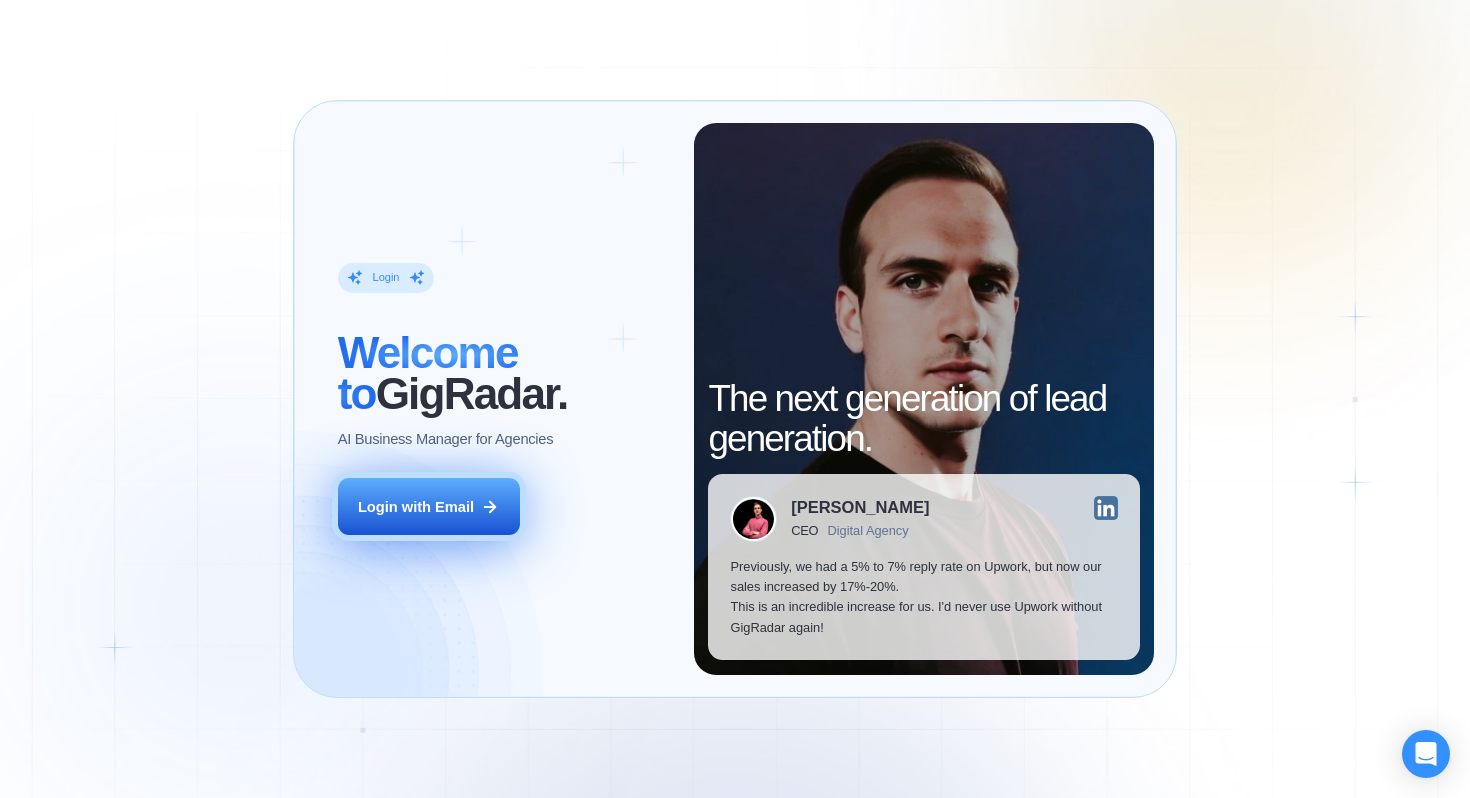 click on "Login with Email" at bounding box center (416, 507) 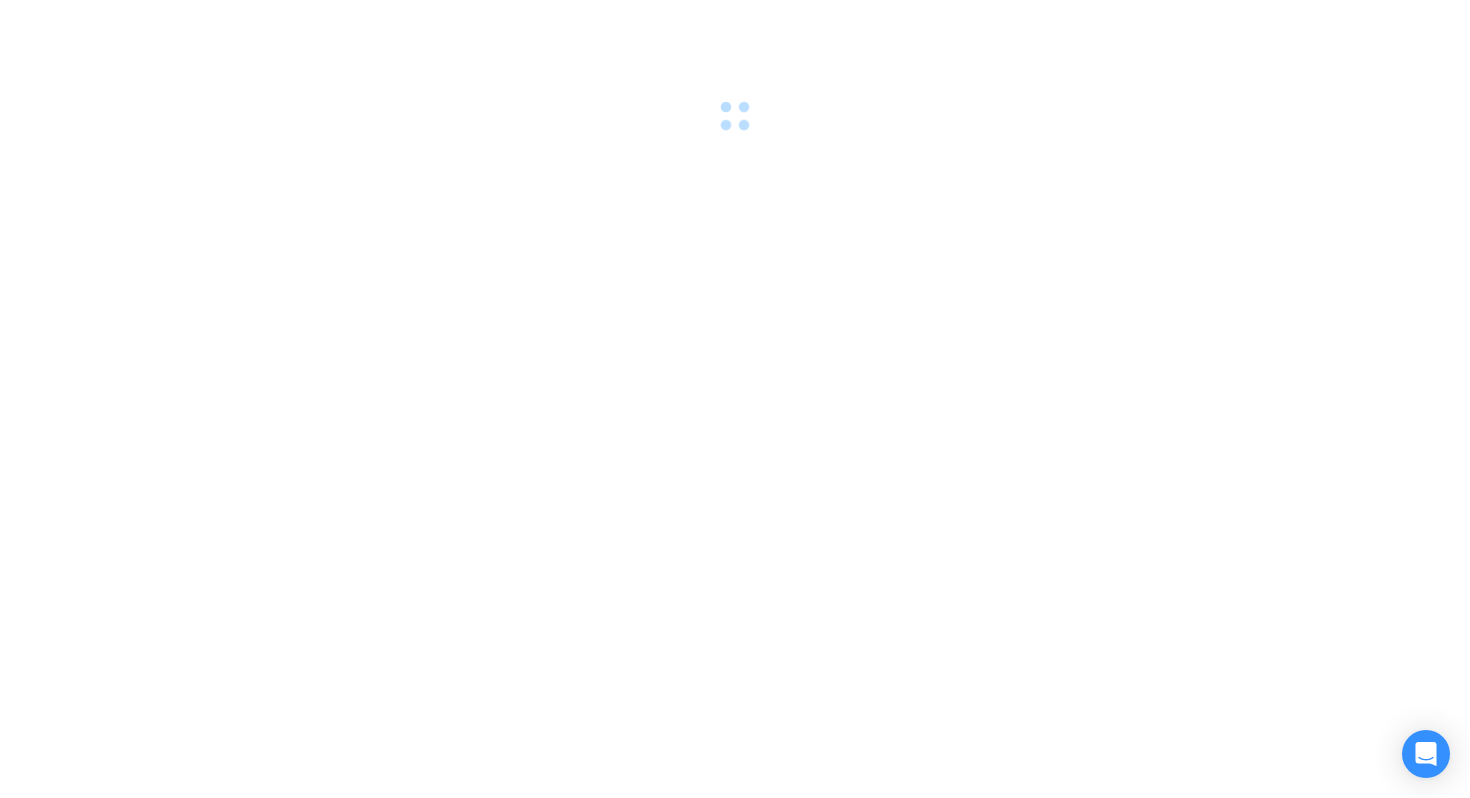 scroll, scrollTop: 0, scrollLeft: 0, axis: both 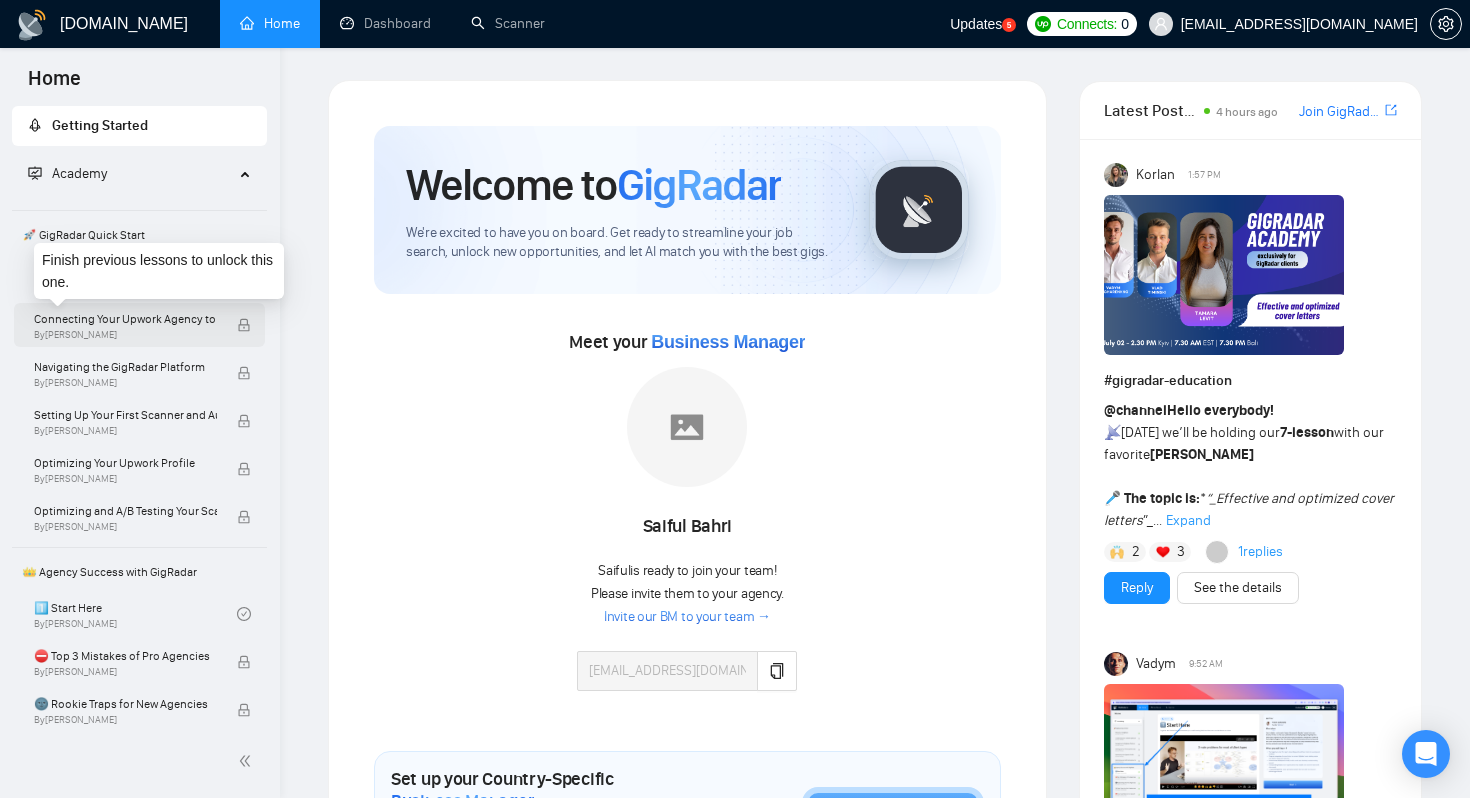 click on "Connecting Your Upwork Agency to GigRadar" at bounding box center [125, 319] 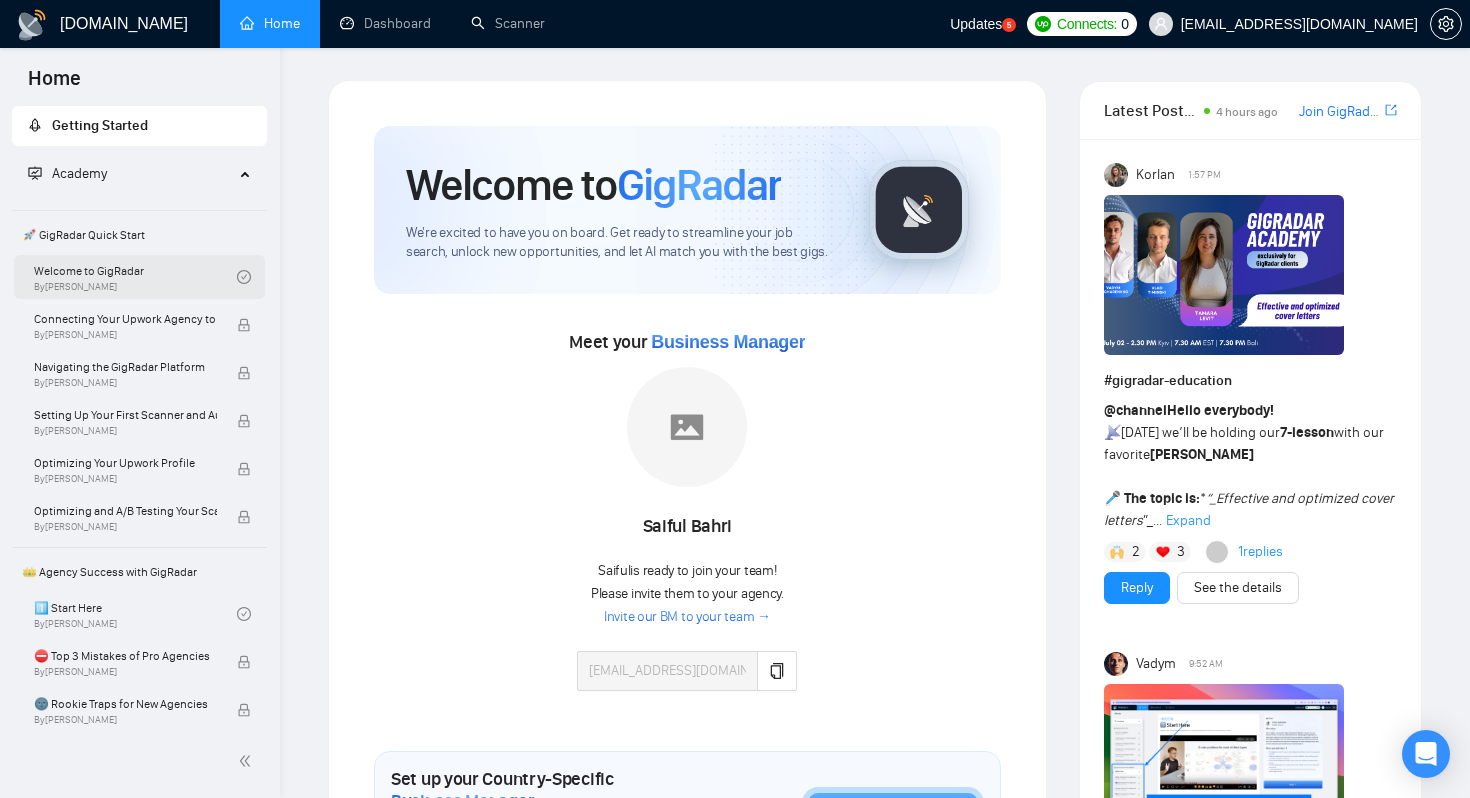 click on "Welcome to GigRadar By  Vlad Timinsky" at bounding box center (139, 277) 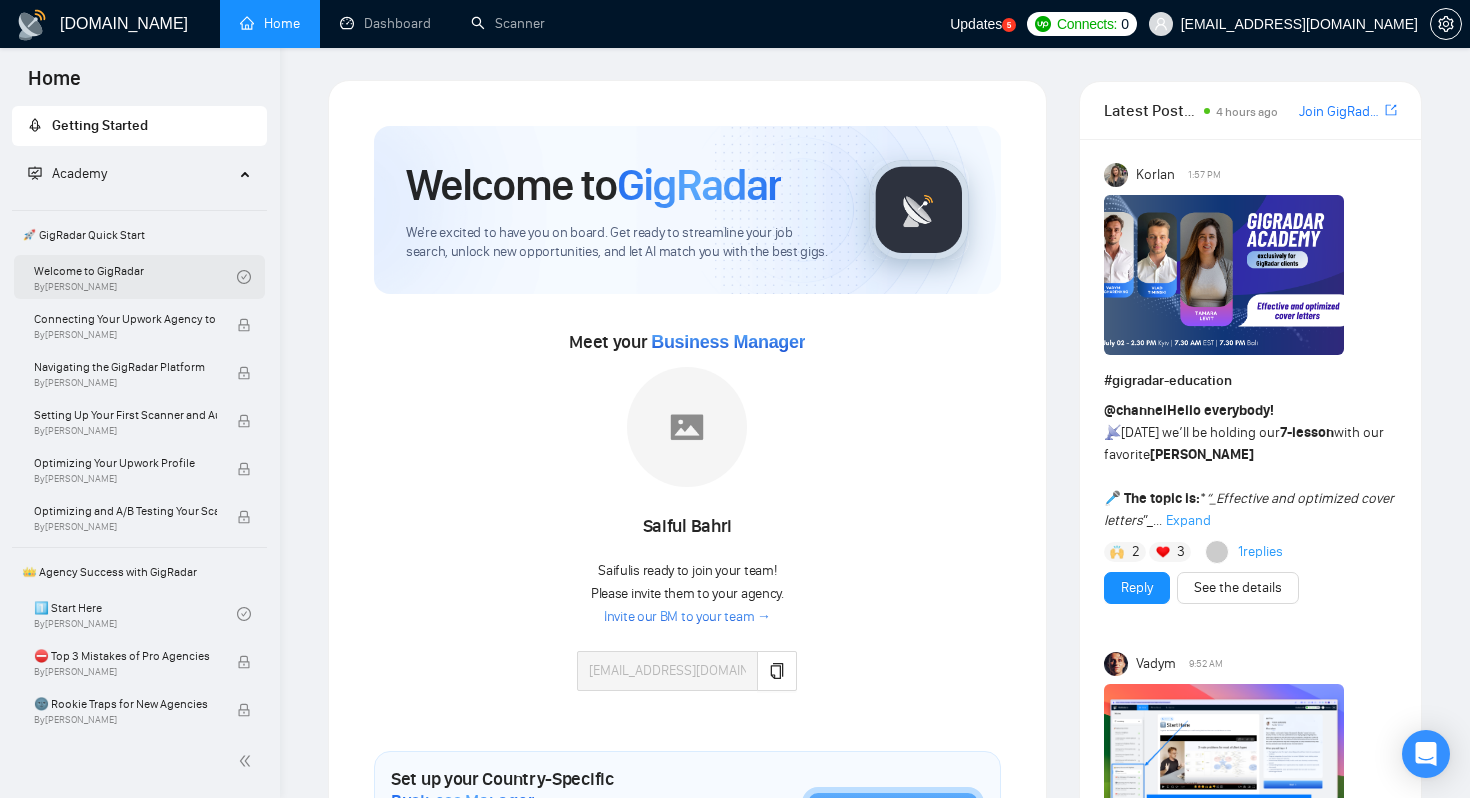 click on "Welcome to GigRadar By  Vlad Timinsky" at bounding box center [135, 277] 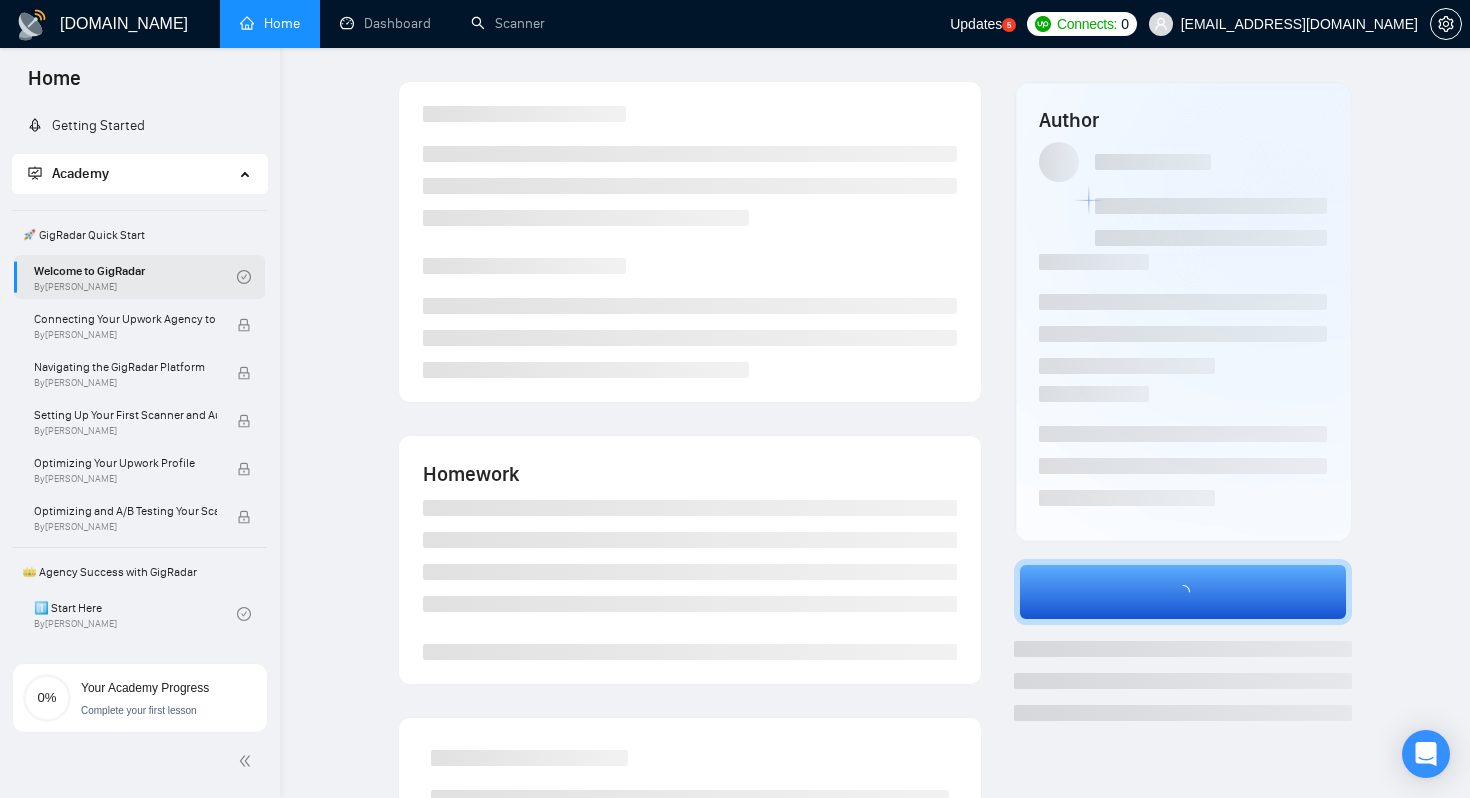 click 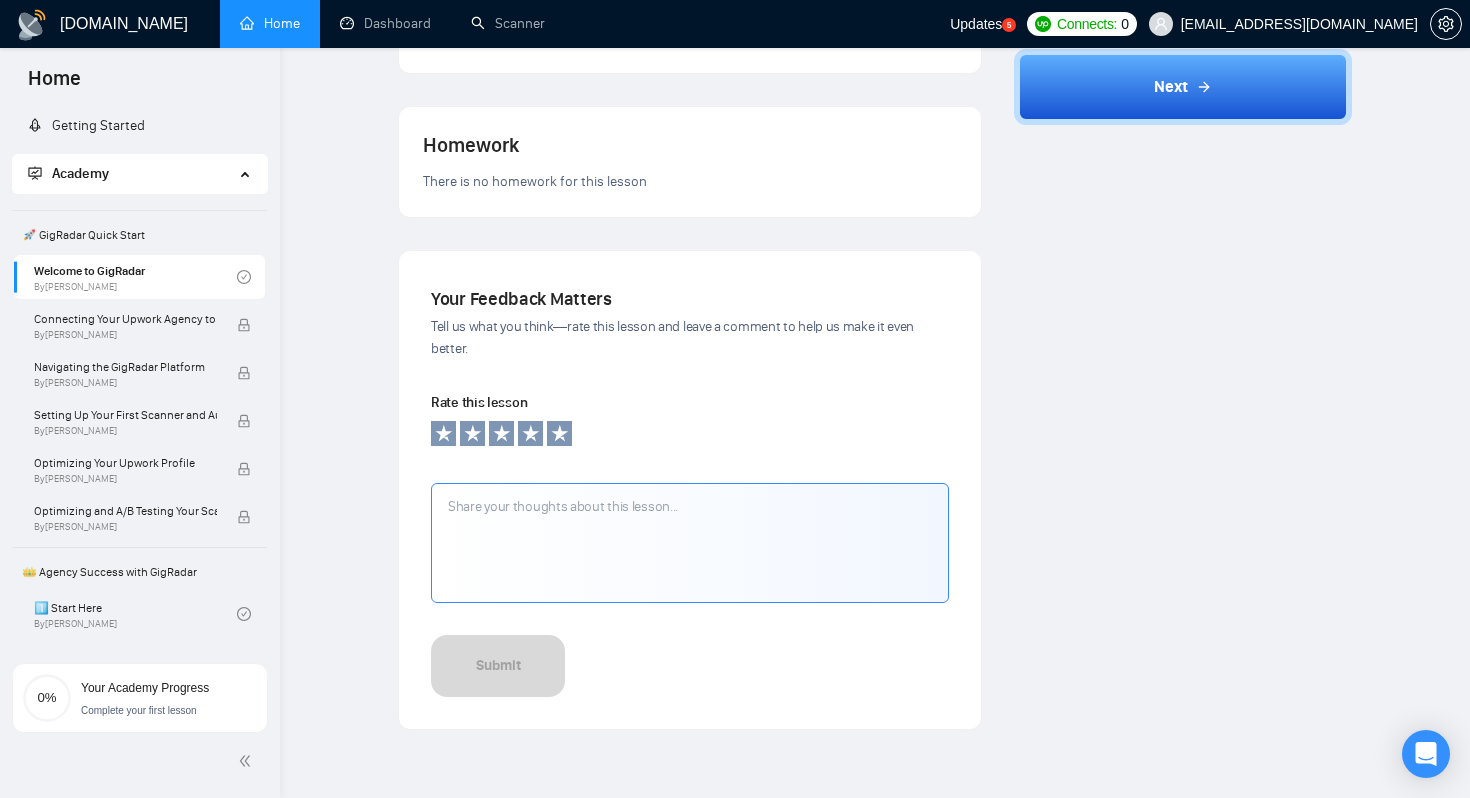 scroll, scrollTop: 606, scrollLeft: 0, axis: vertical 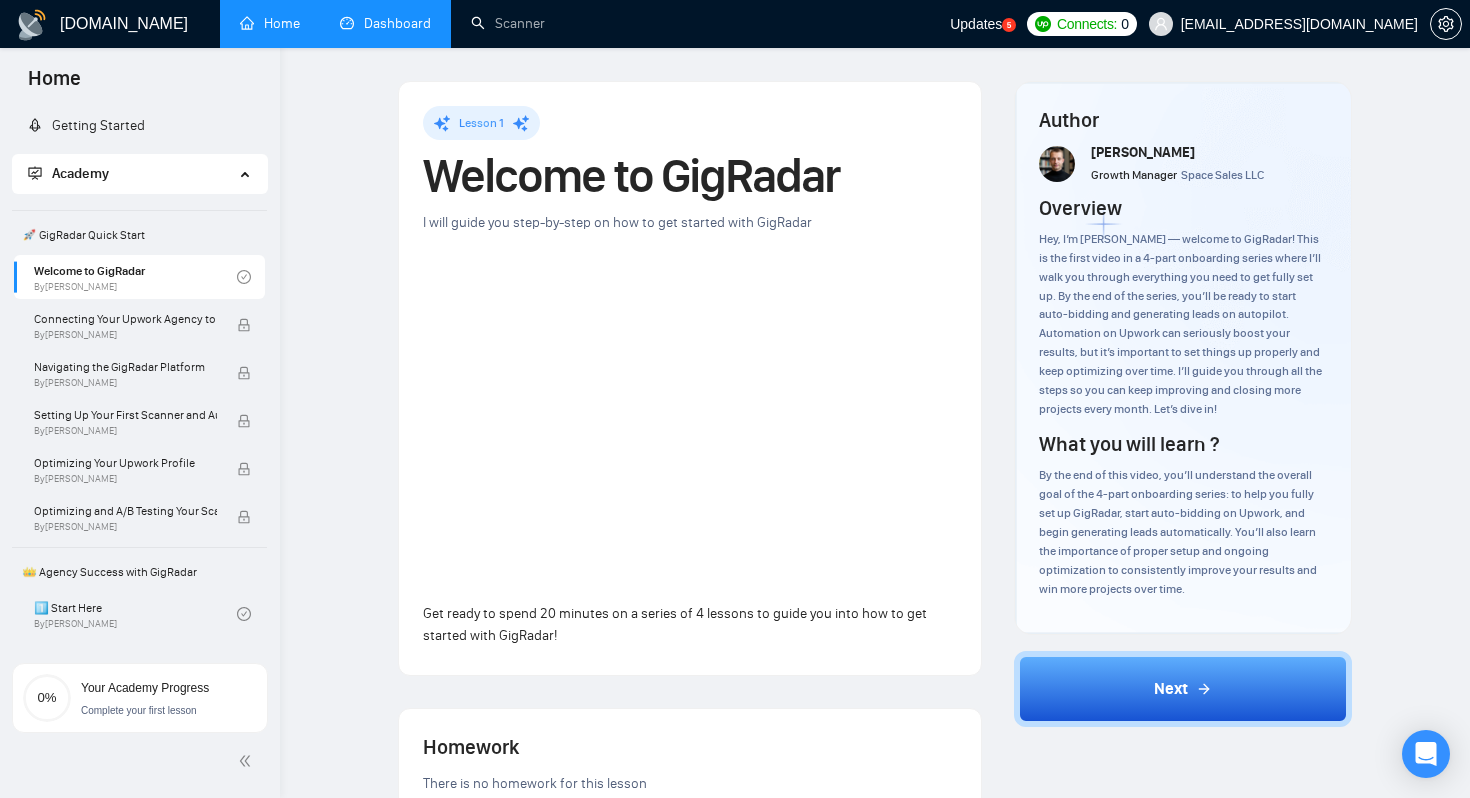 click on "Dashboard" at bounding box center [385, 23] 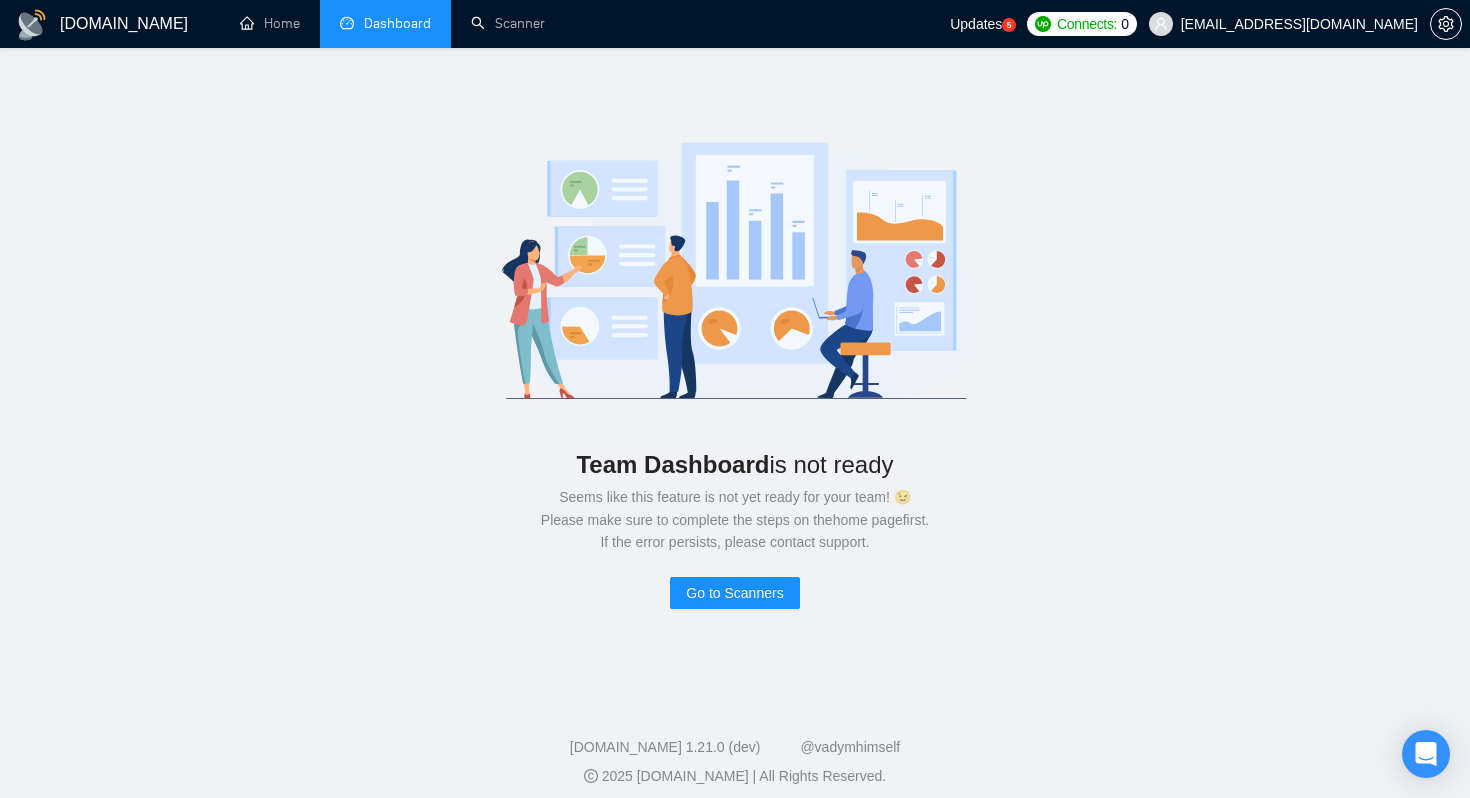 scroll, scrollTop: 0, scrollLeft: 0, axis: both 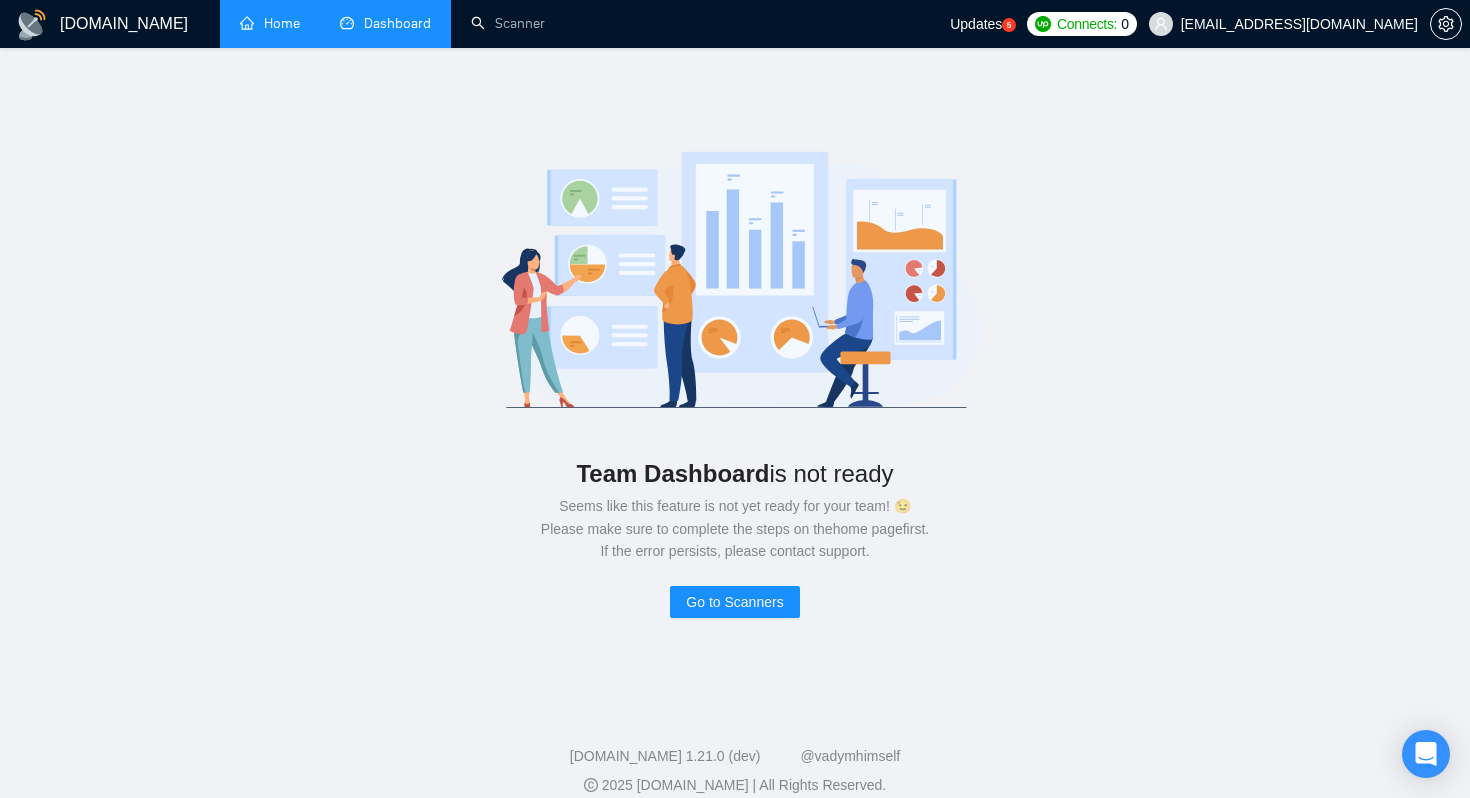 click on "Home" at bounding box center [270, 23] 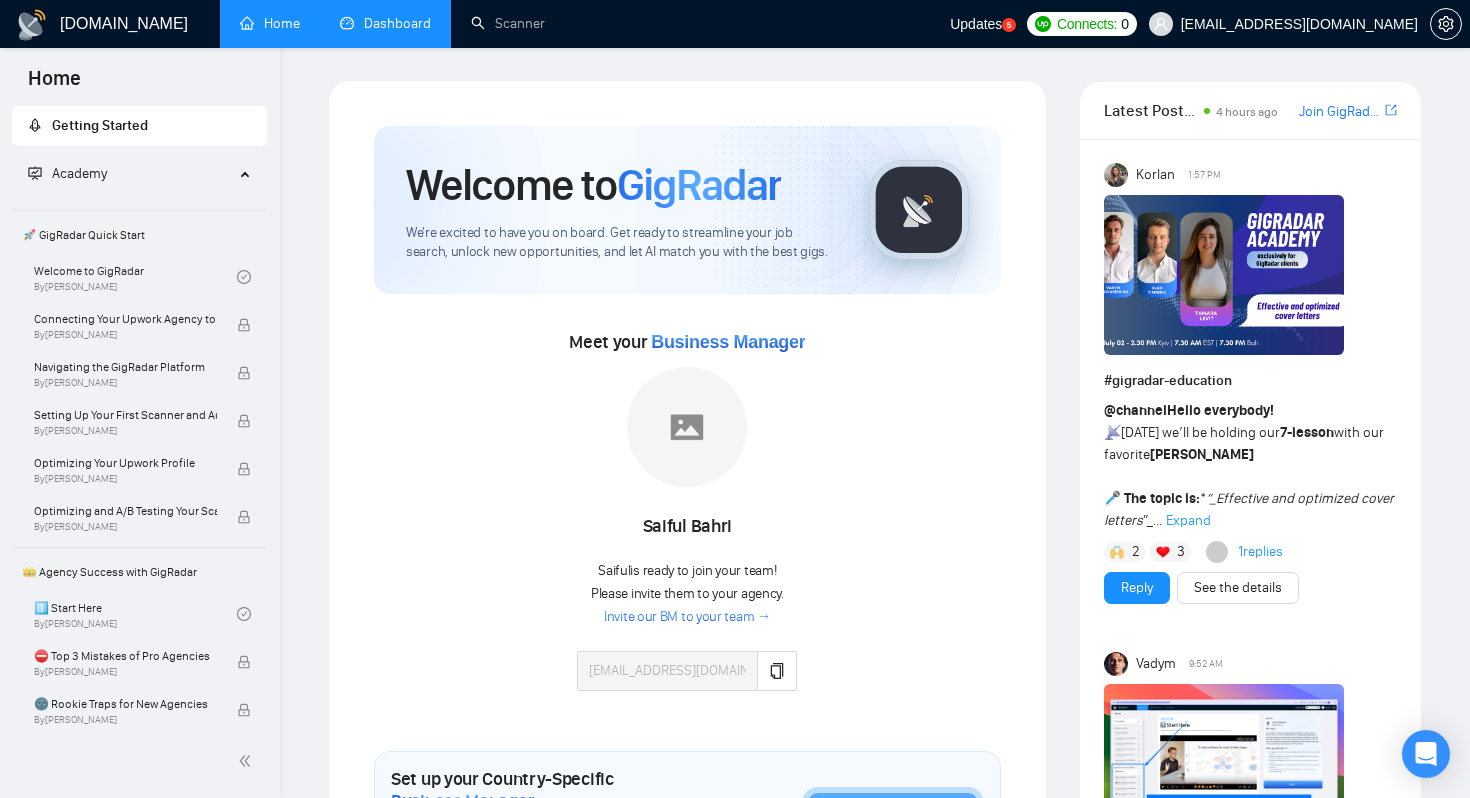 click on "Updates" at bounding box center [976, 24] 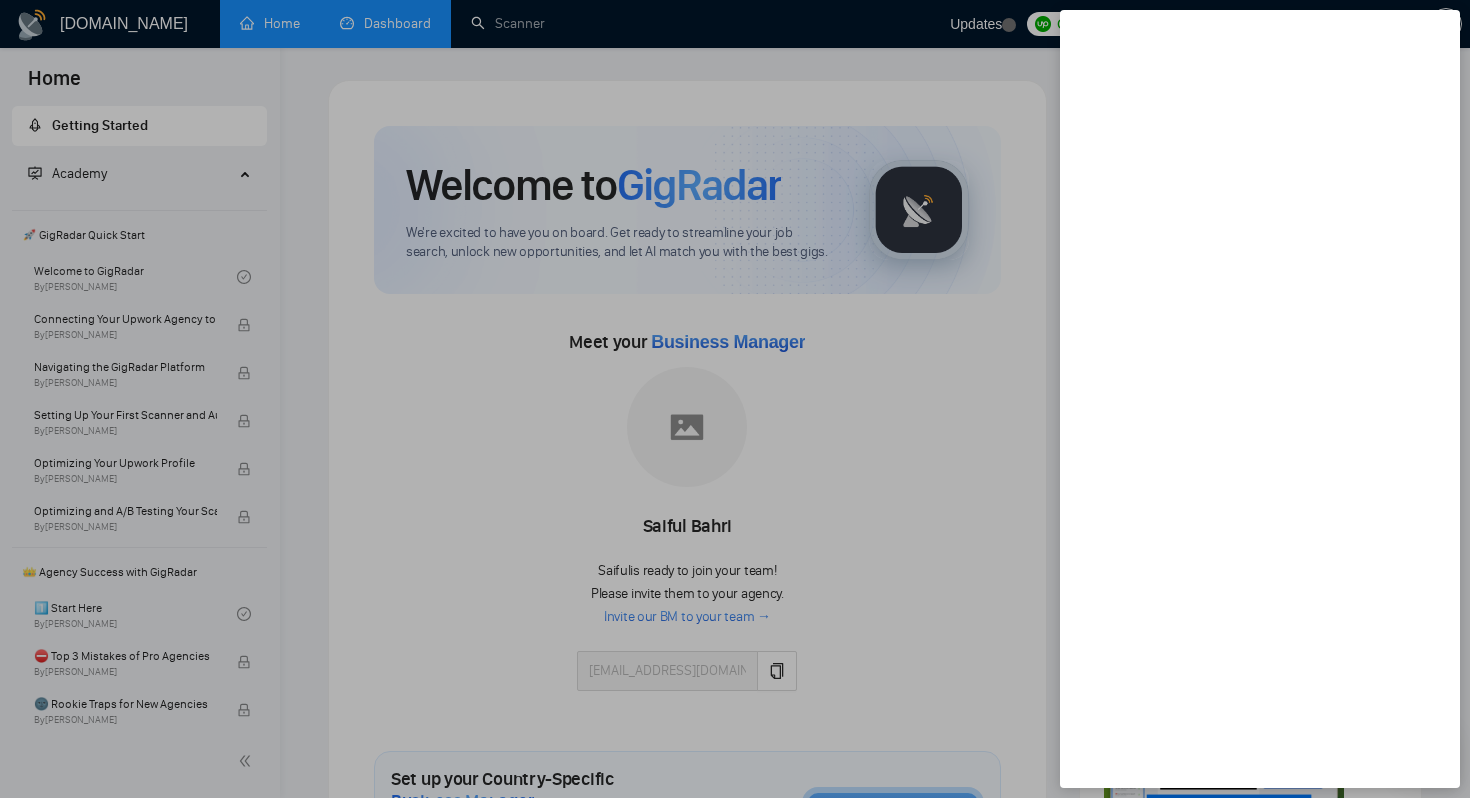click at bounding box center [735, 399] 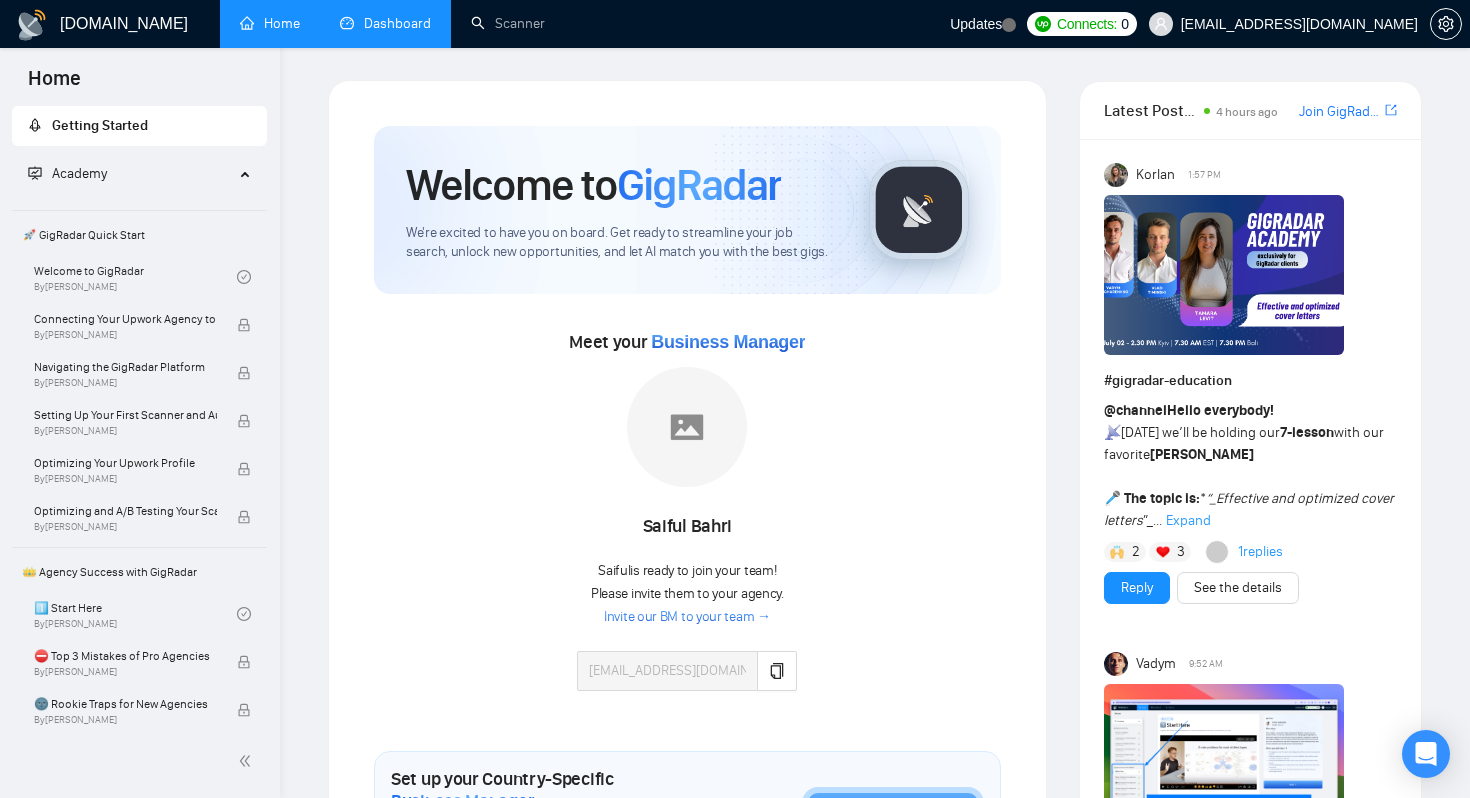 click on "[EMAIL_ADDRESS][DOMAIN_NAME]" at bounding box center (1299, 24) 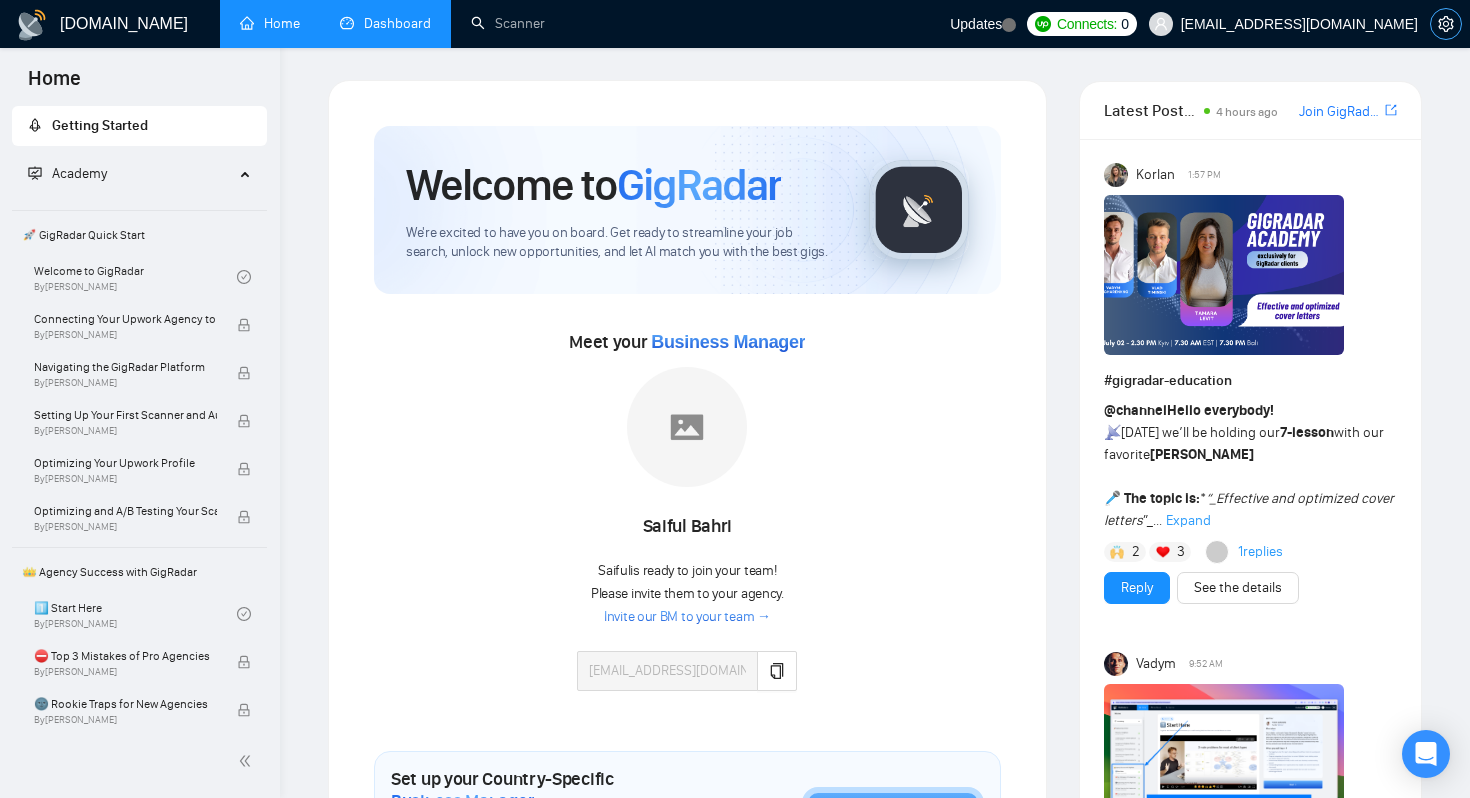 click 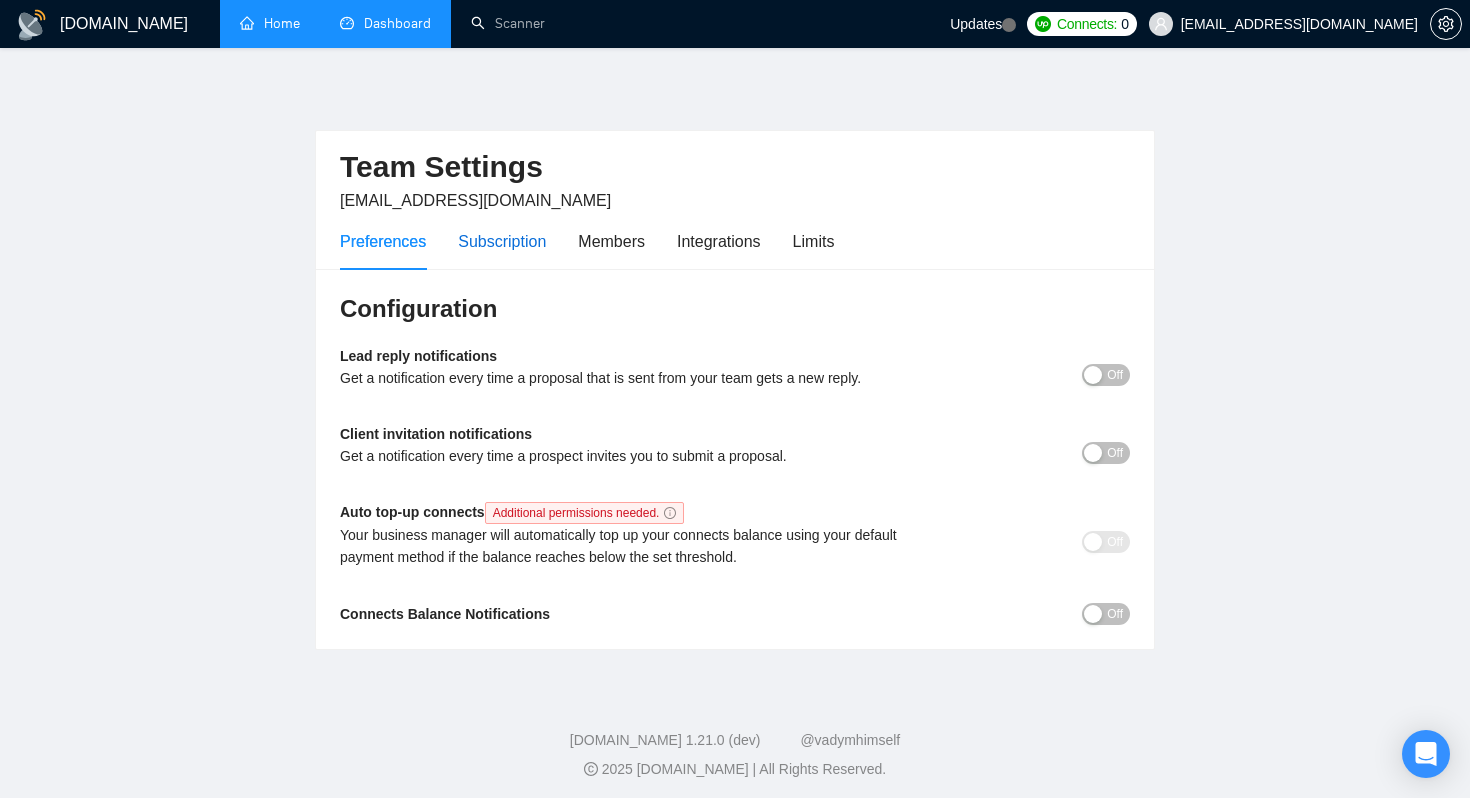 click on "Subscription" at bounding box center [502, 241] 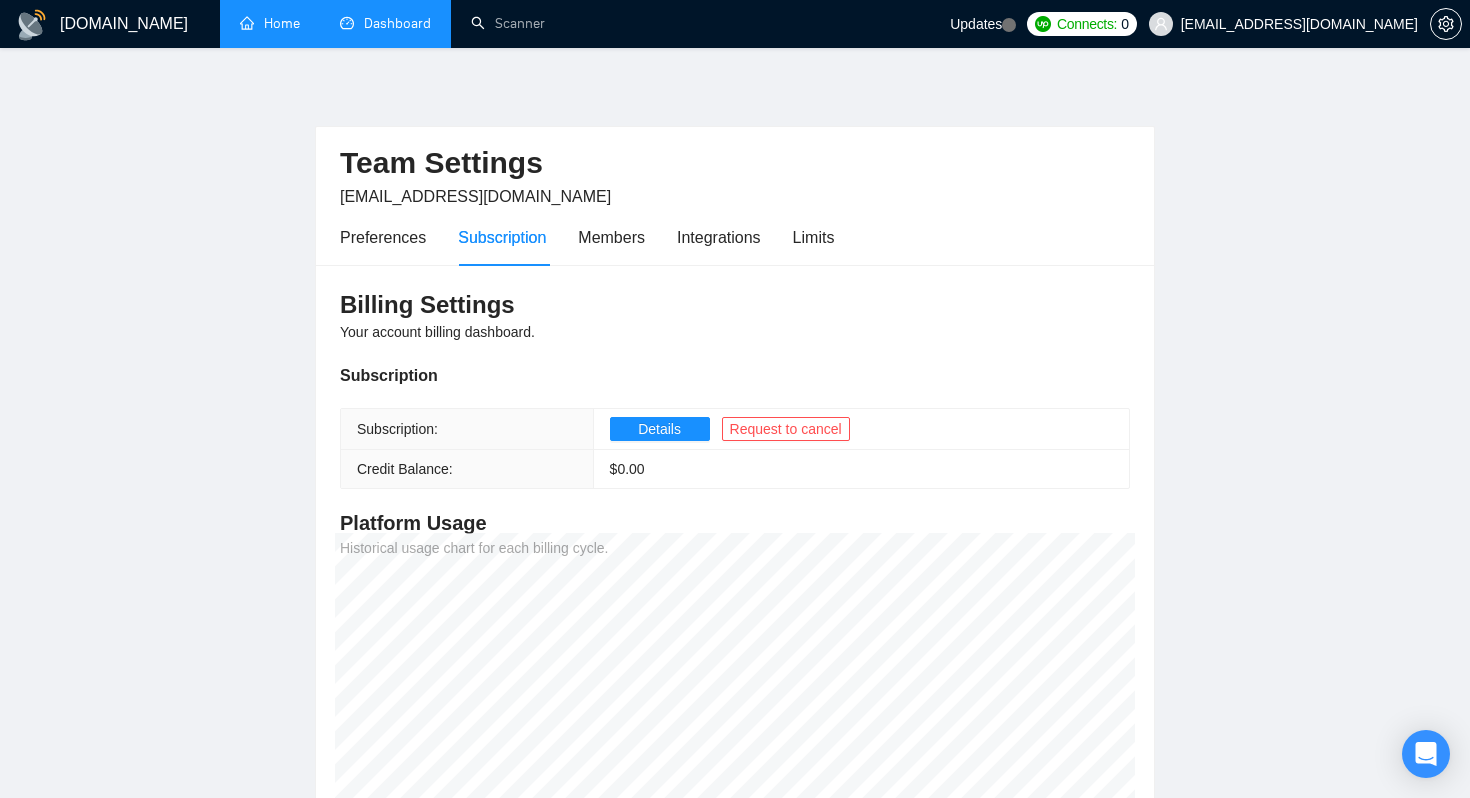 scroll, scrollTop: 0, scrollLeft: 0, axis: both 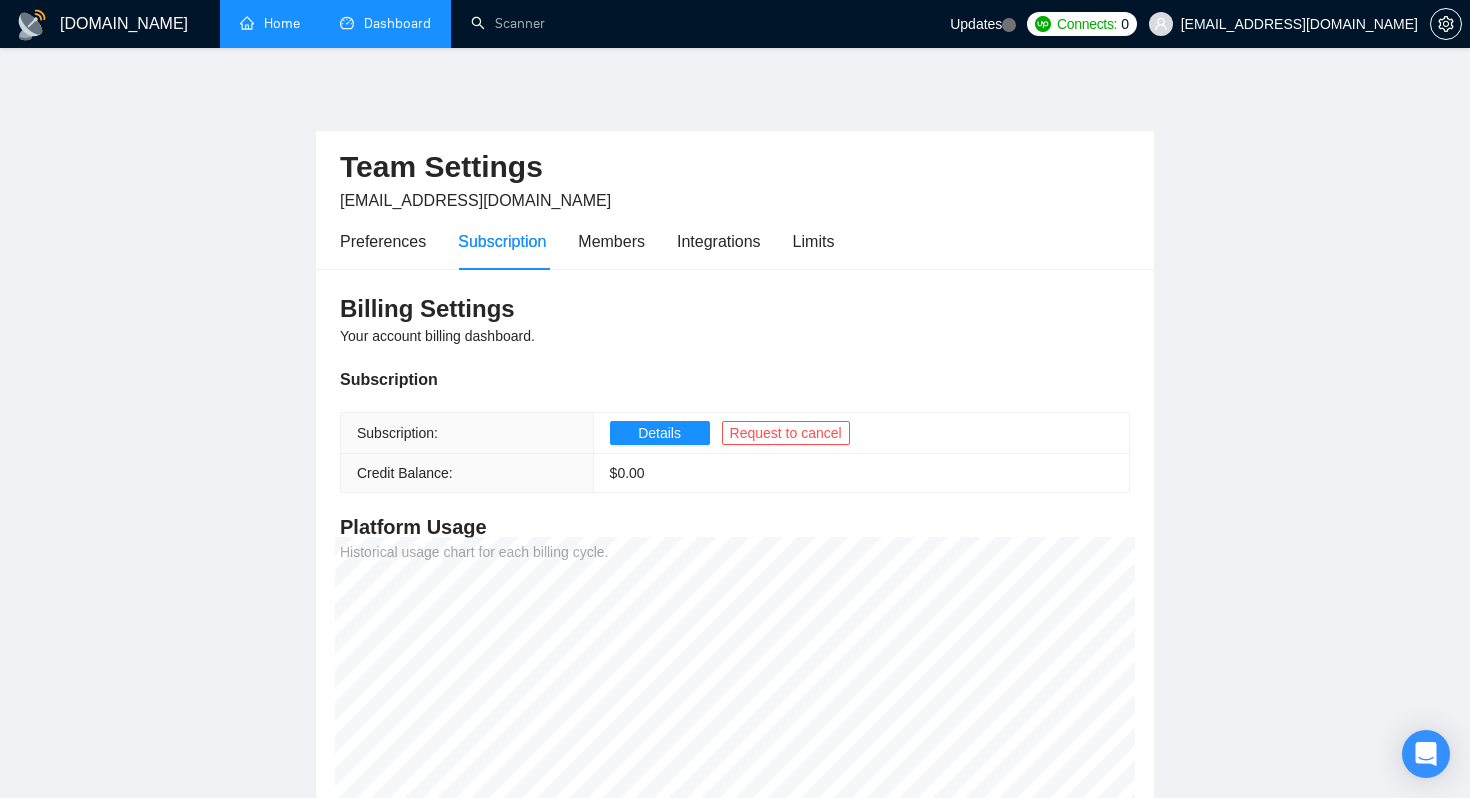 click on "[DOMAIN_NAME]" at bounding box center (124, 24) 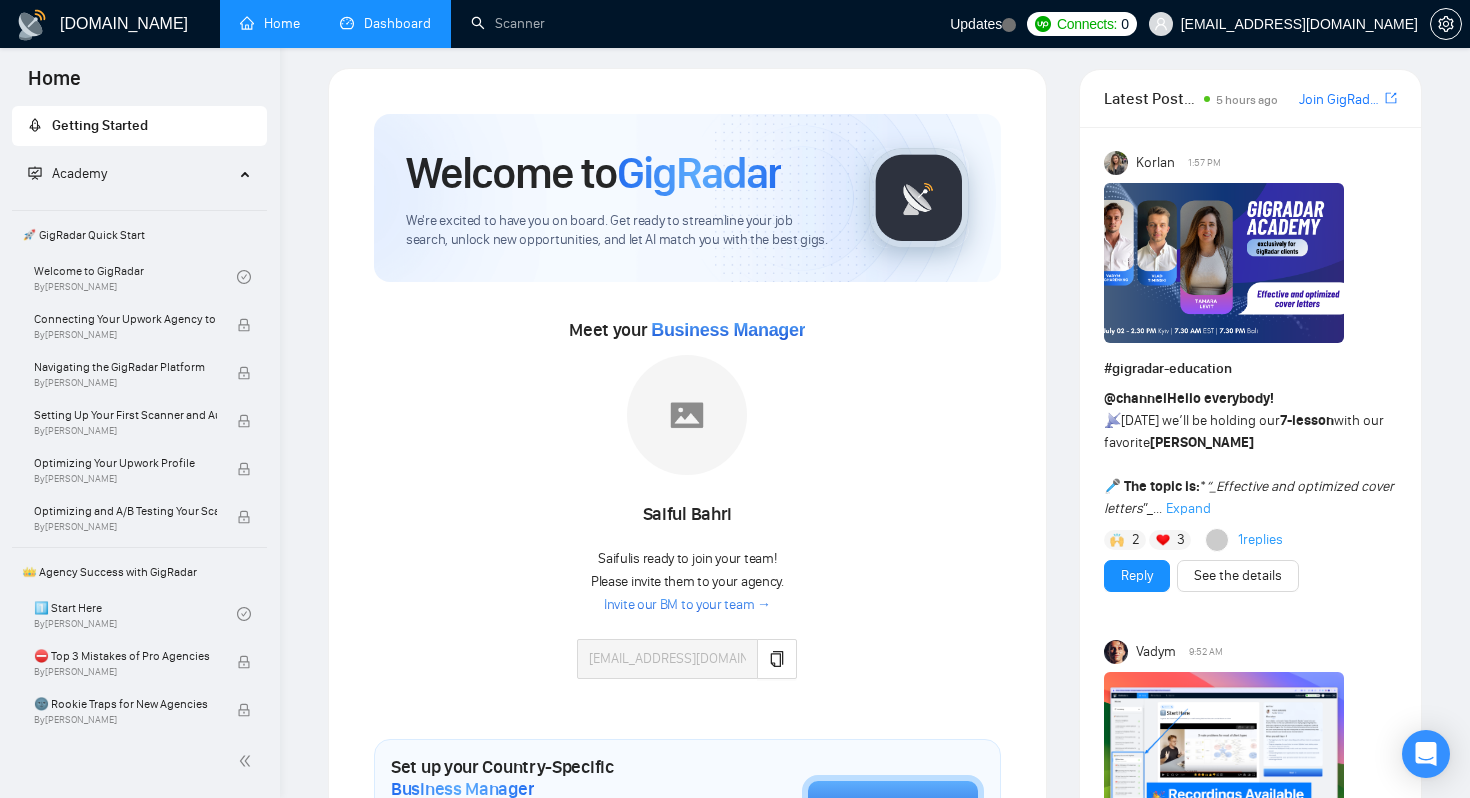scroll, scrollTop: 0, scrollLeft: 0, axis: both 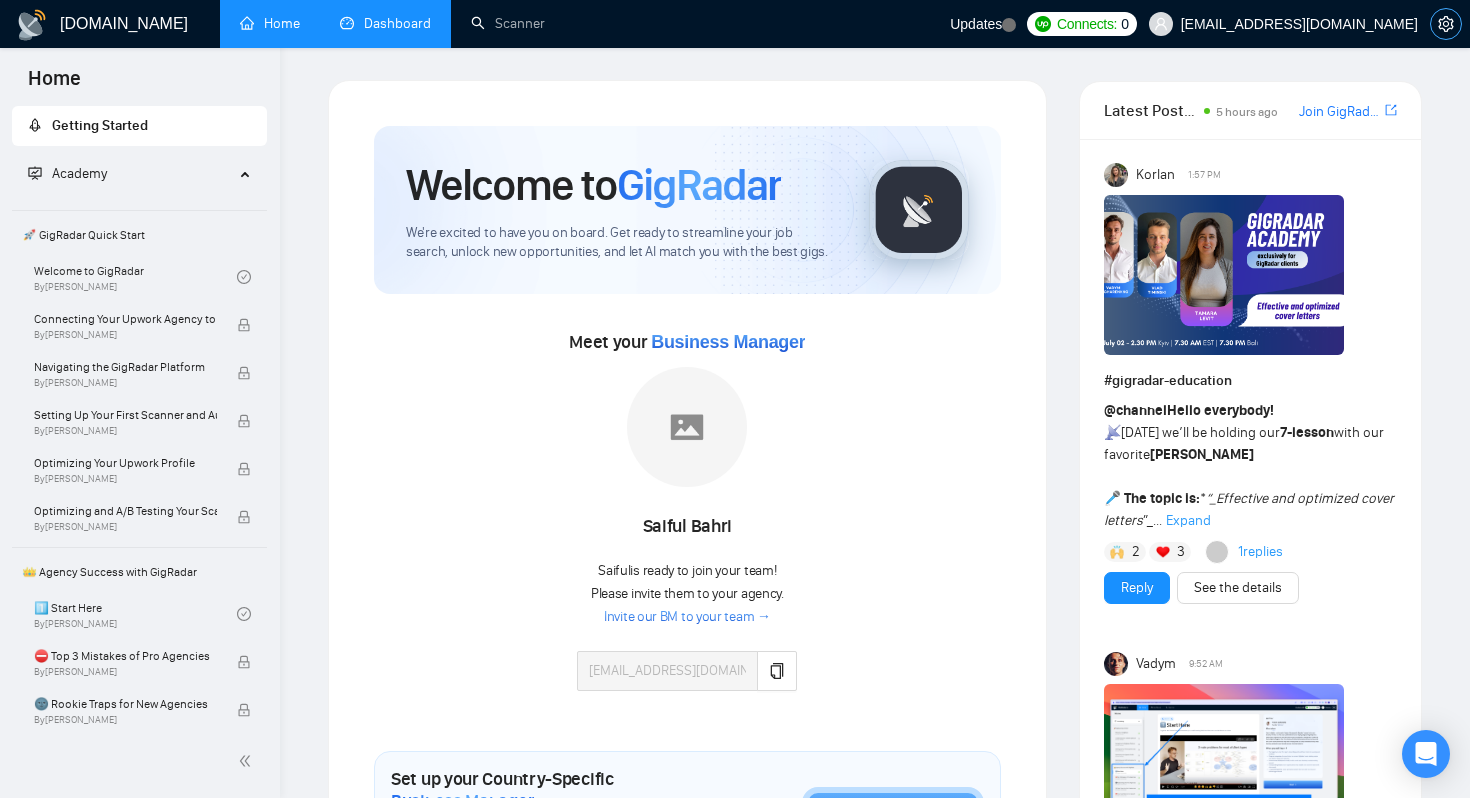 click at bounding box center (1446, 24) 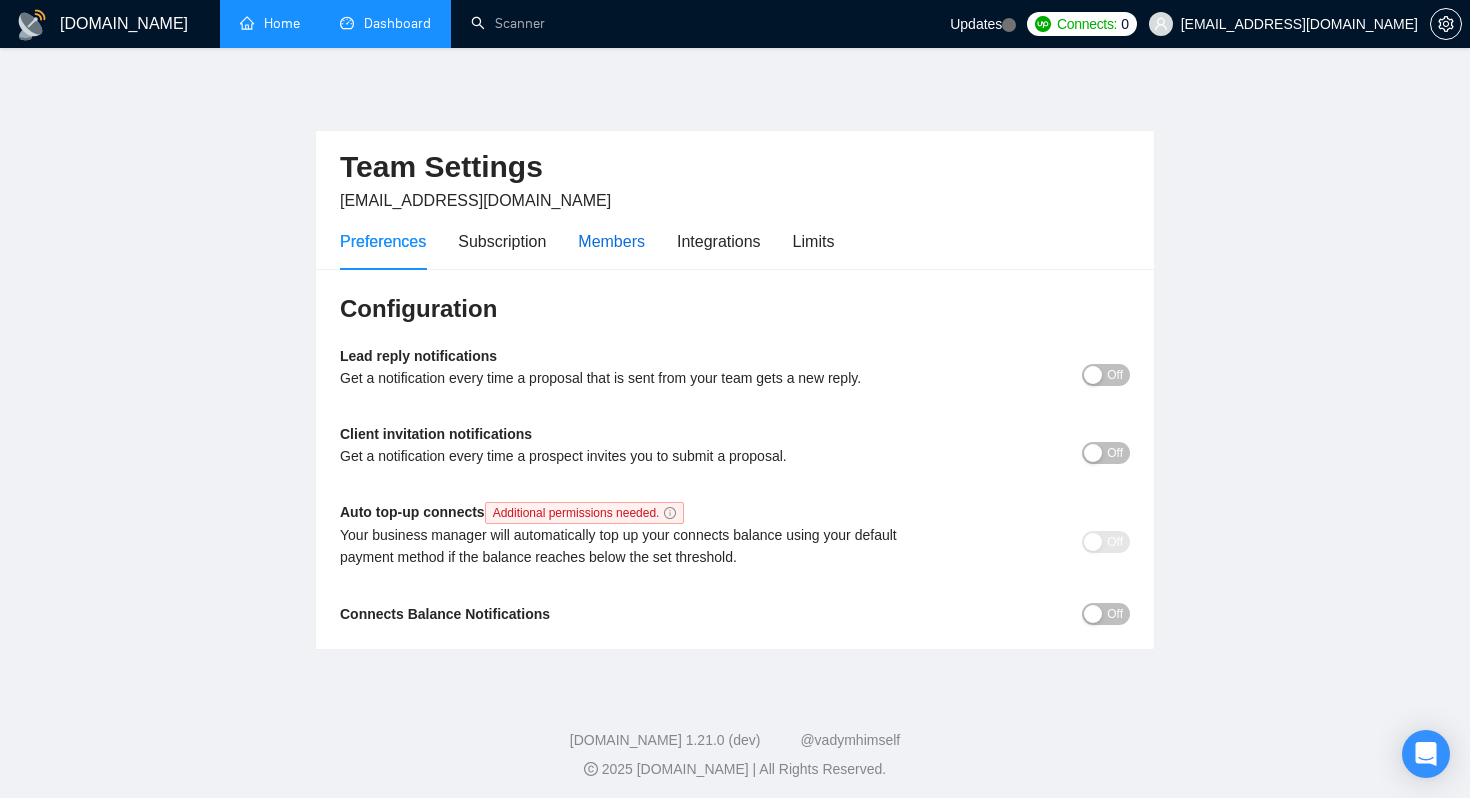 click on "Members" at bounding box center [611, 241] 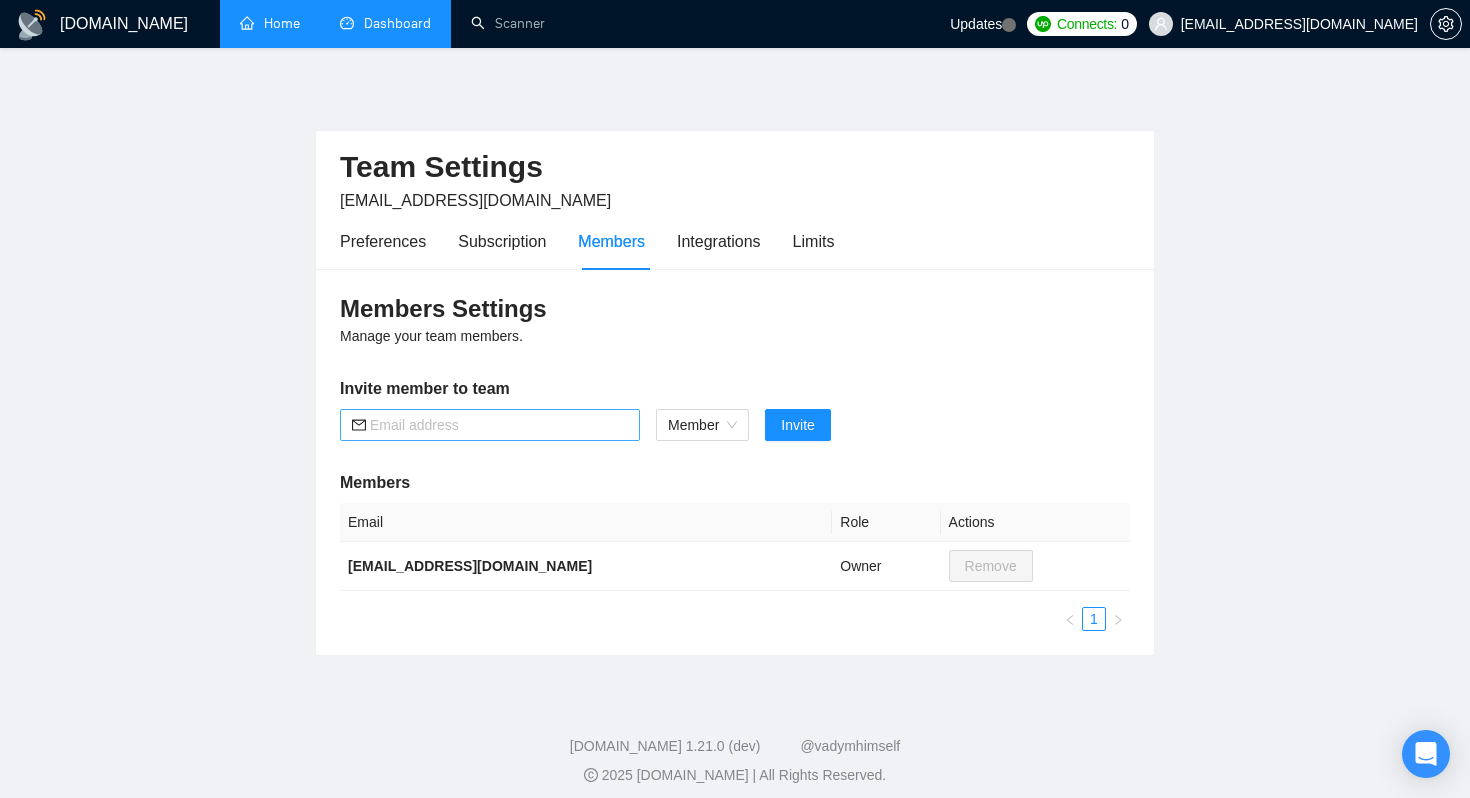click at bounding box center (499, 425) 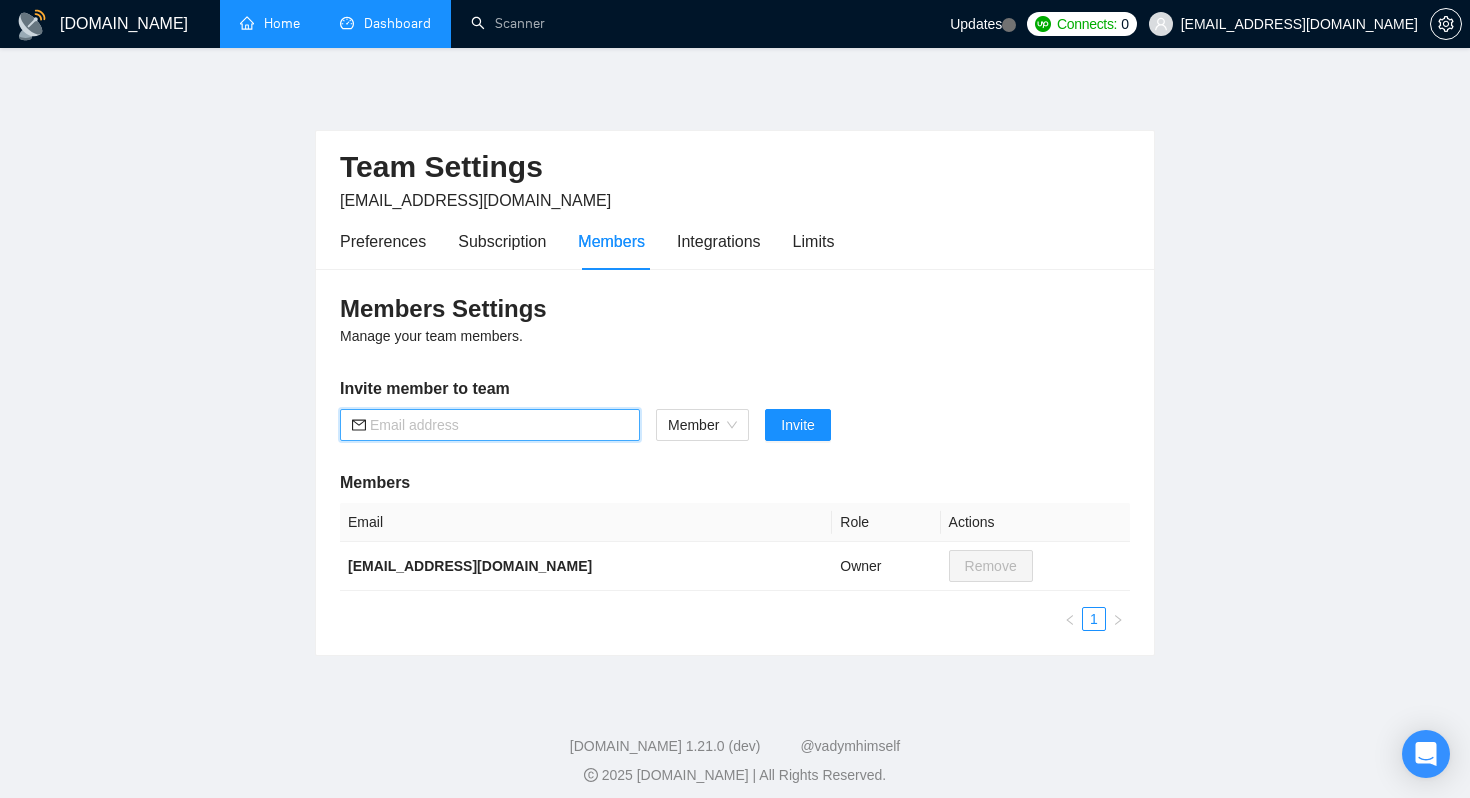 click at bounding box center [499, 425] 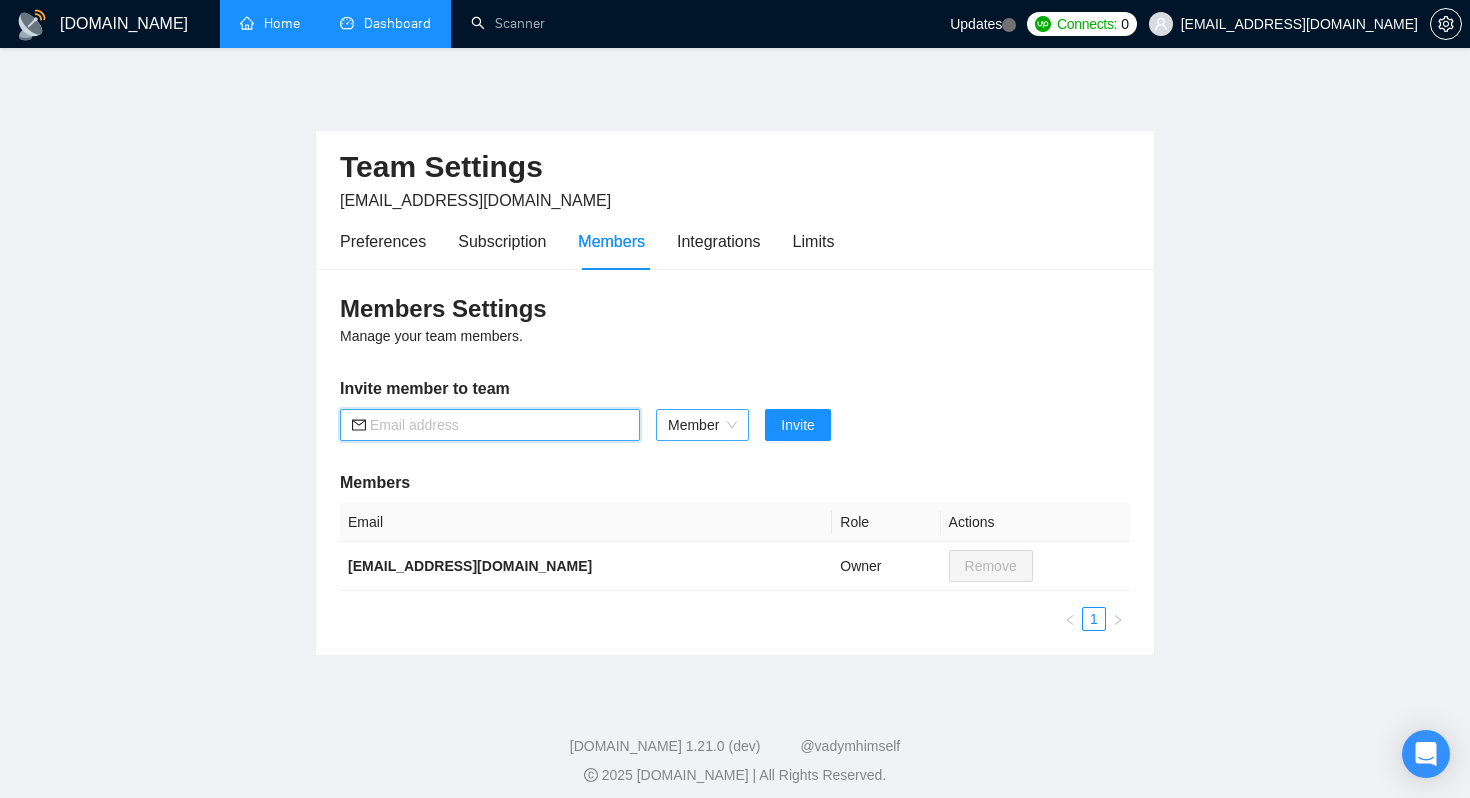 click on "Member" at bounding box center [702, 425] 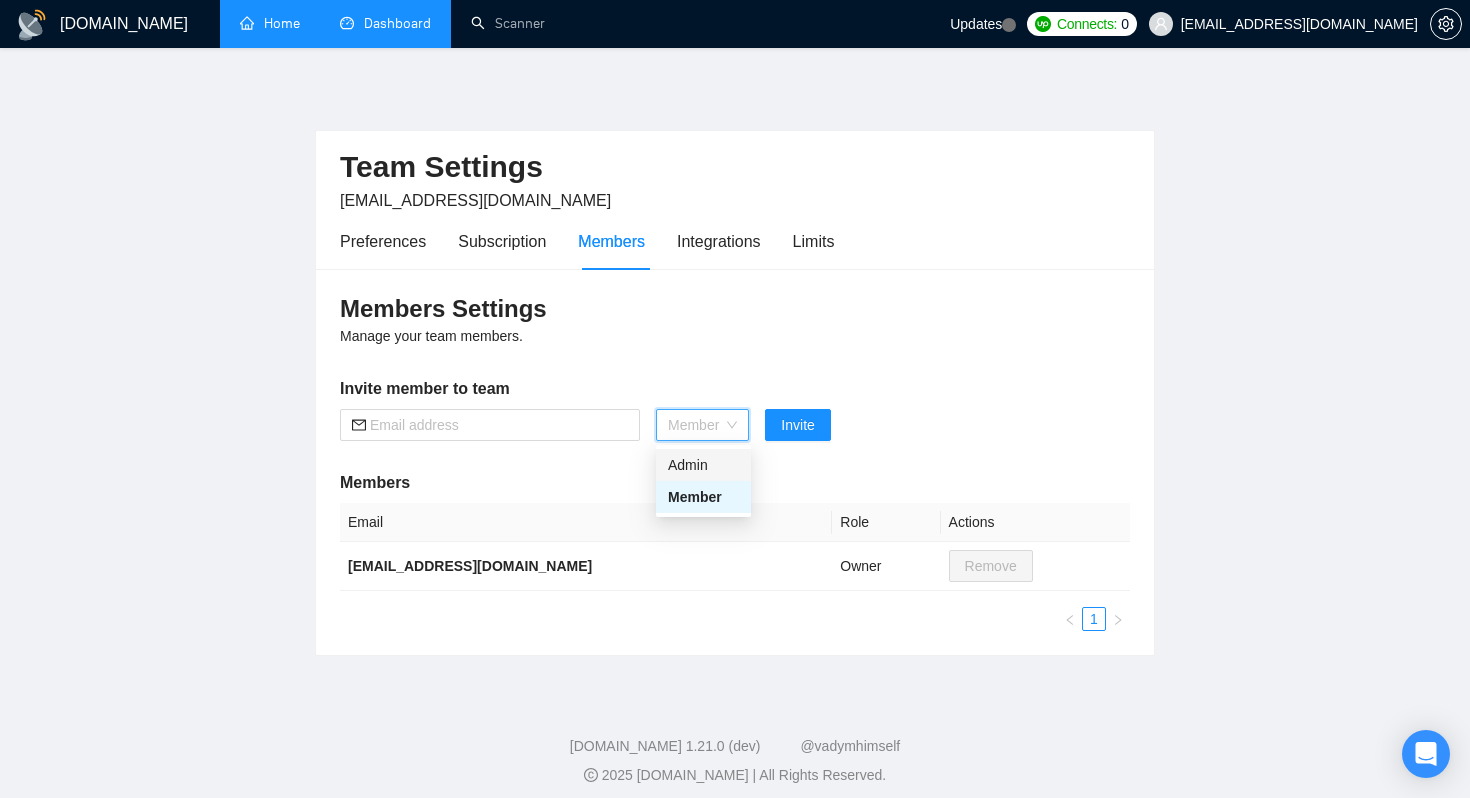 click on "Admin" at bounding box center (703, 465) 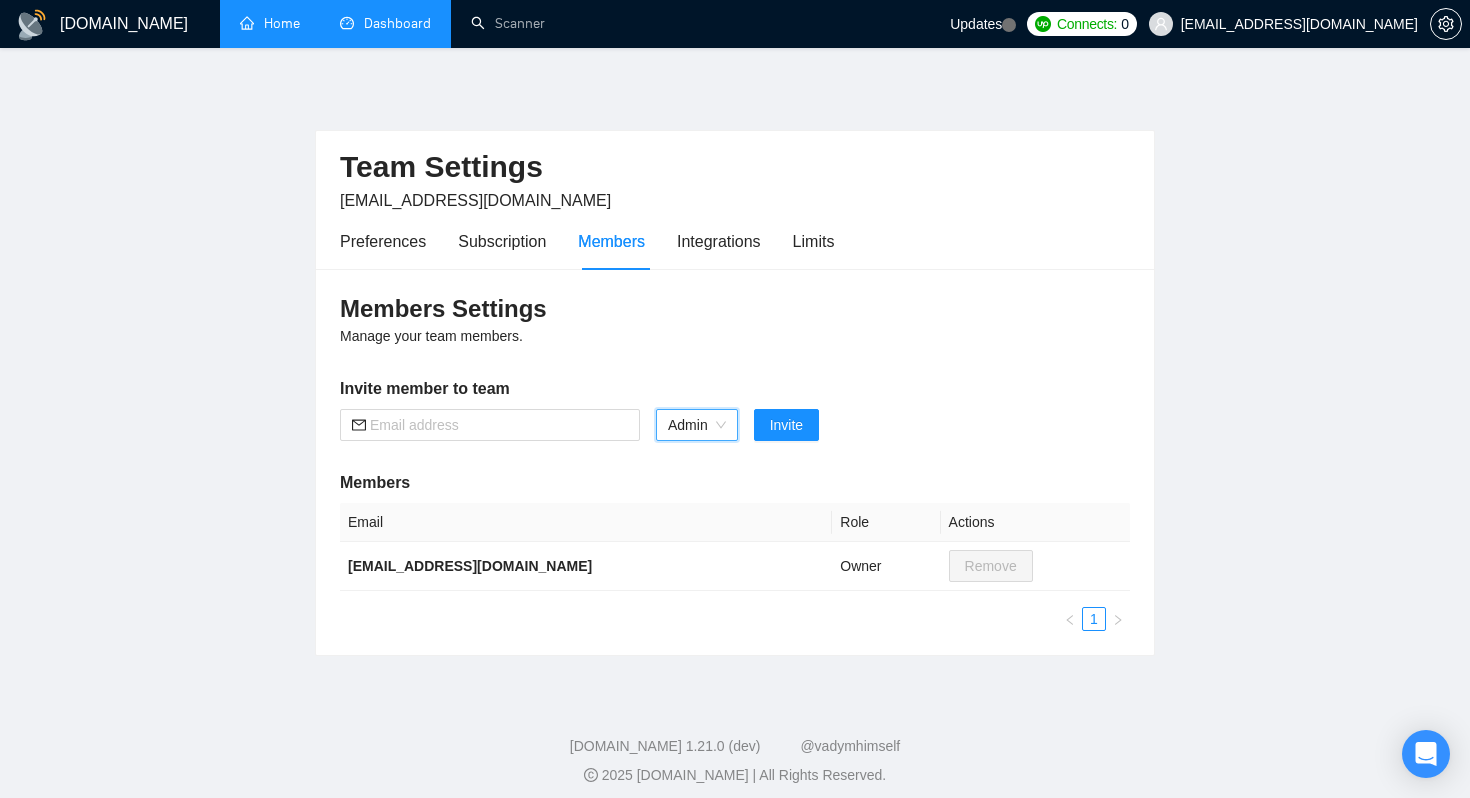 click on "Invite member to team" at bounding box center [735, 389] 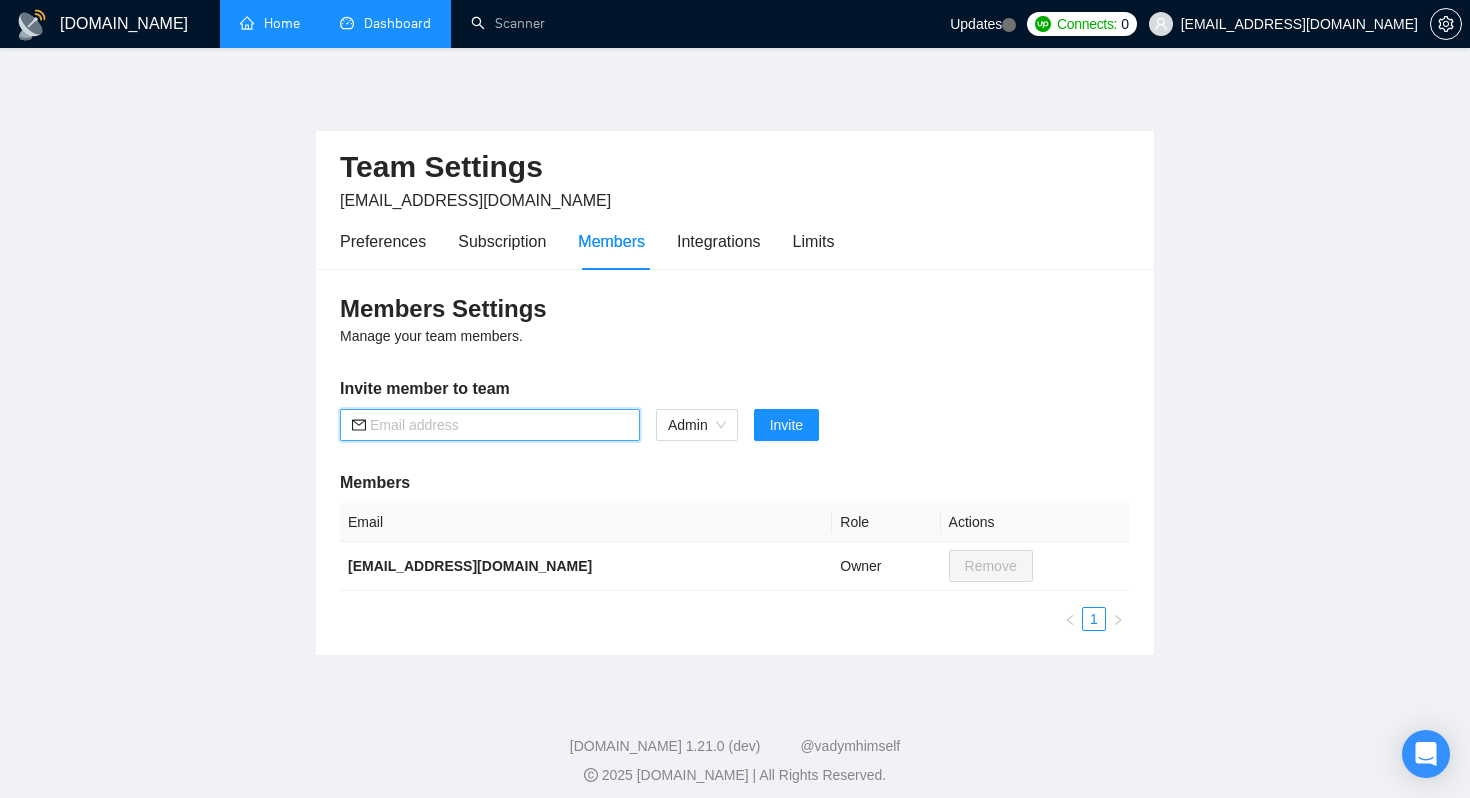 click at bounding box center [499, 425] 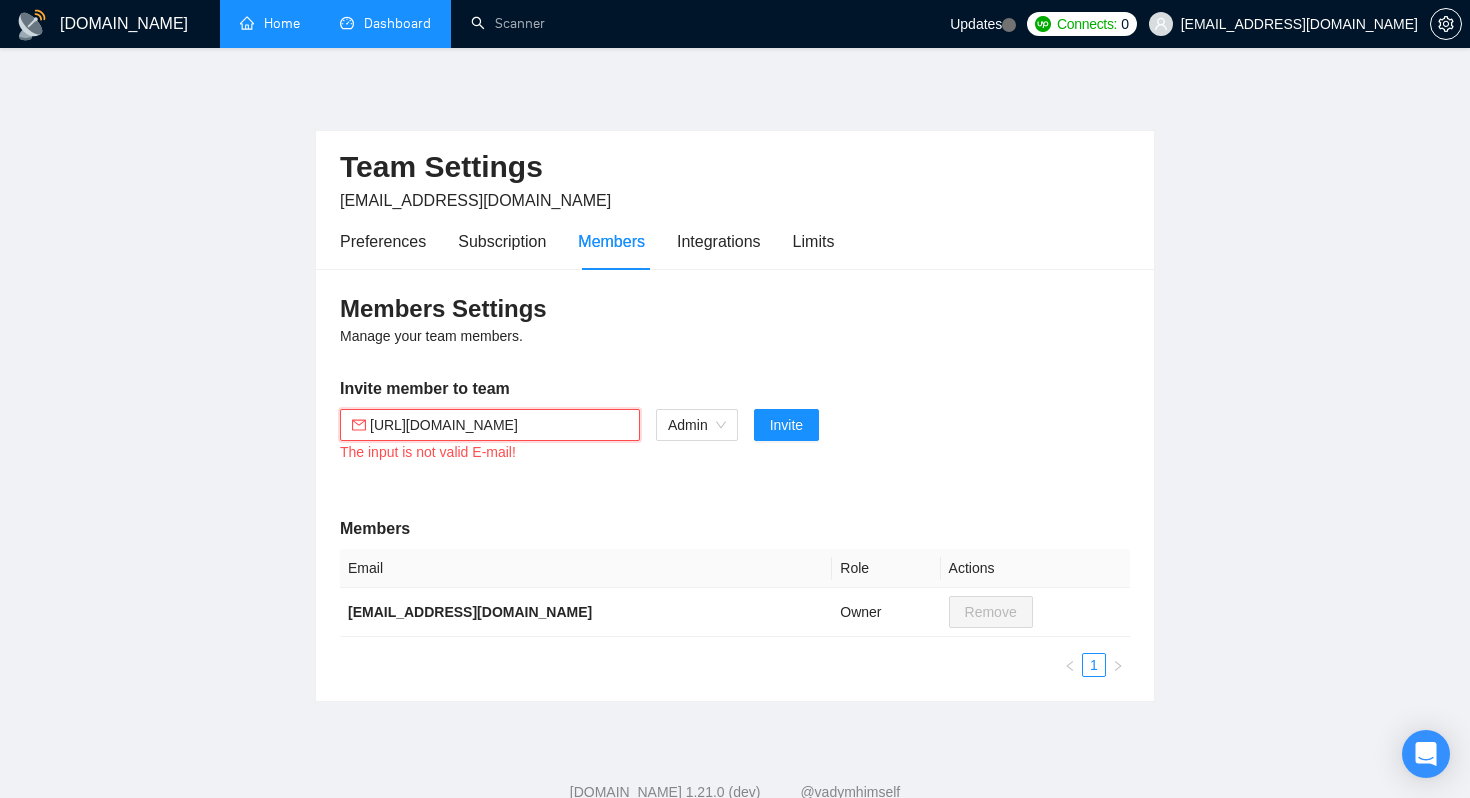 click on "https://beta.gigradar.io/" at bounding box center (499, 425) 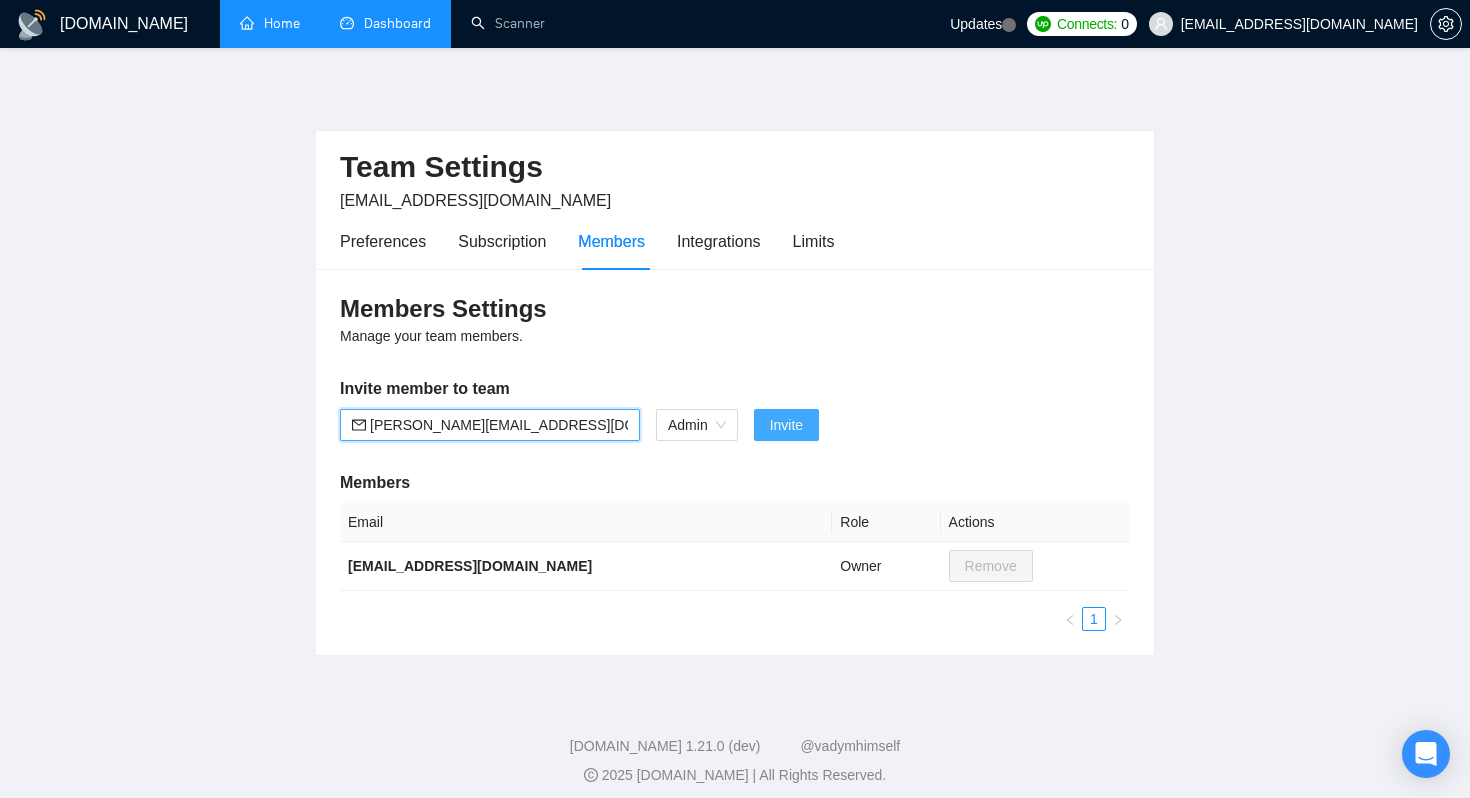 type on "garrick@g33solutions.com" 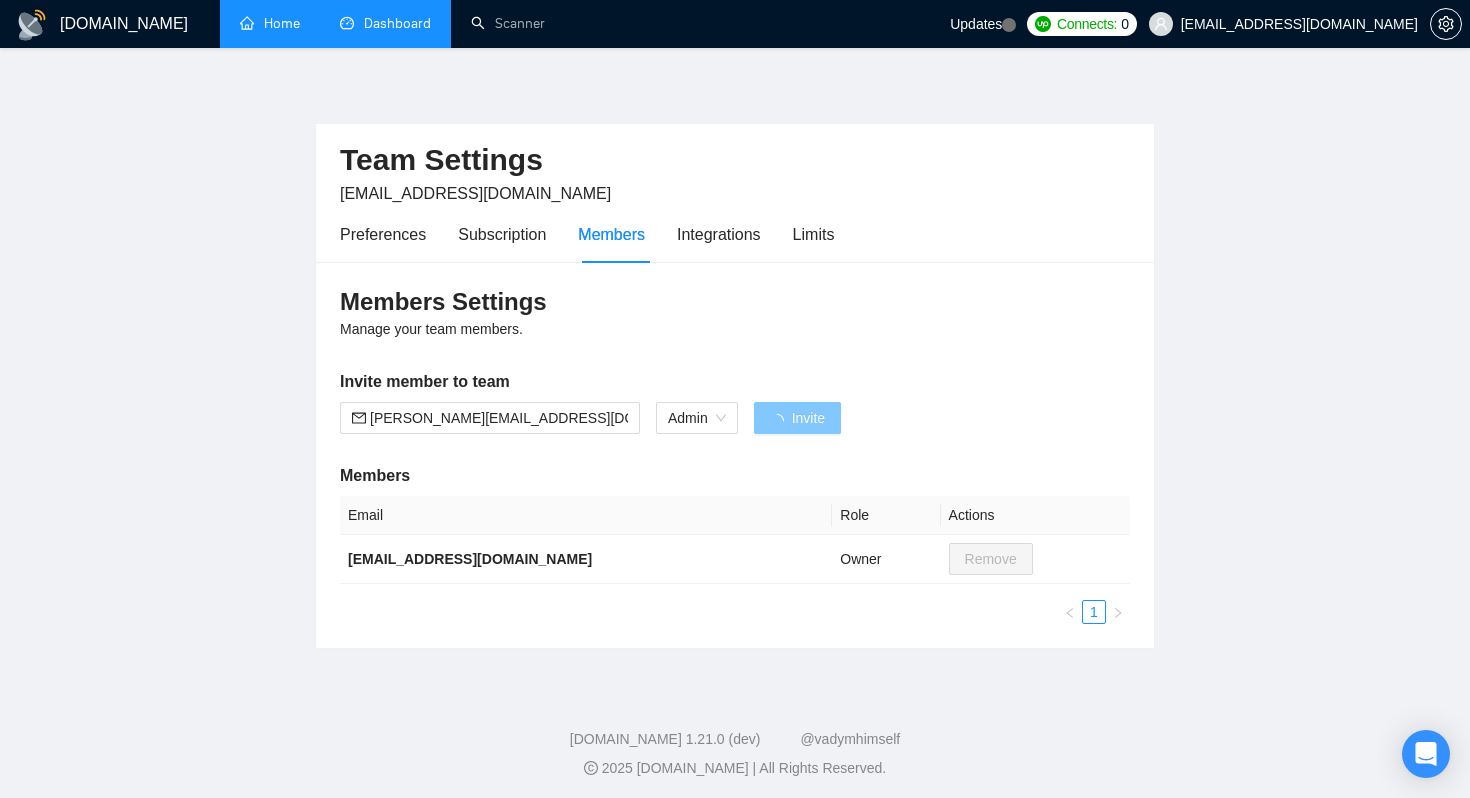 scroll, scrollTop: 0, scrollLeft: 0, axis: both 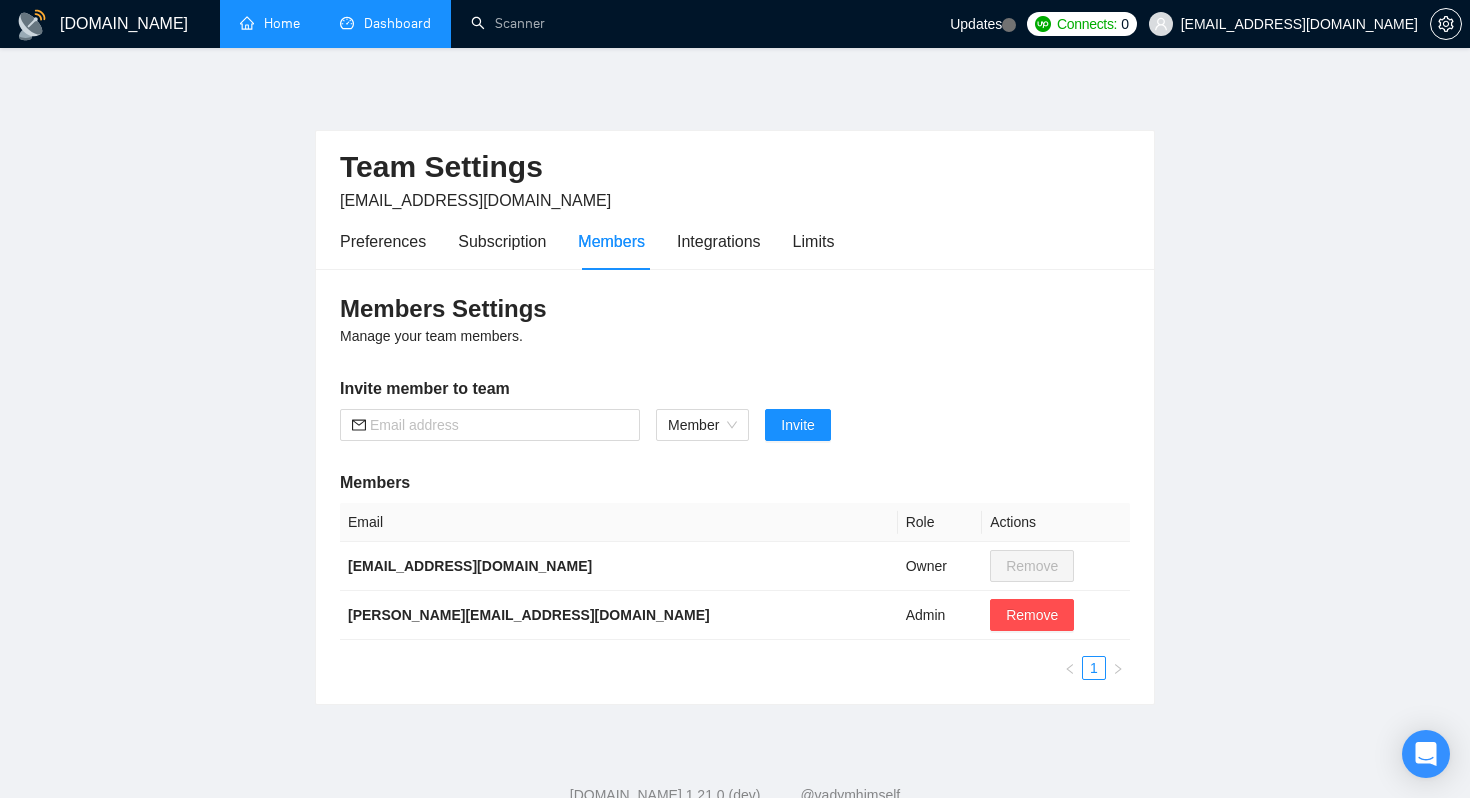 click on "[DOMAIN_NAME]" at bounding box center [124, 24] 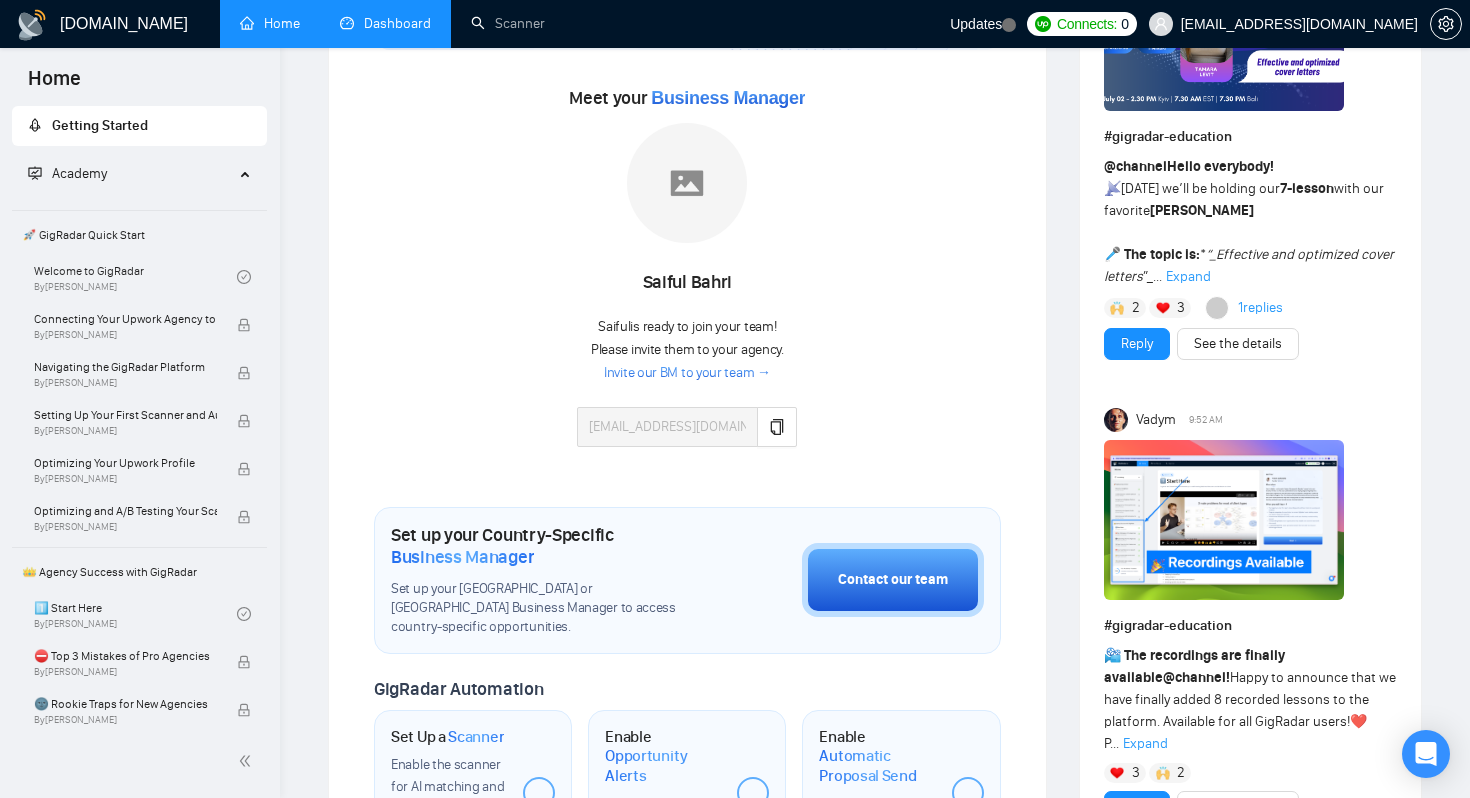 scroll, scrollTop: 0, scrollLeft: 0, axis: both 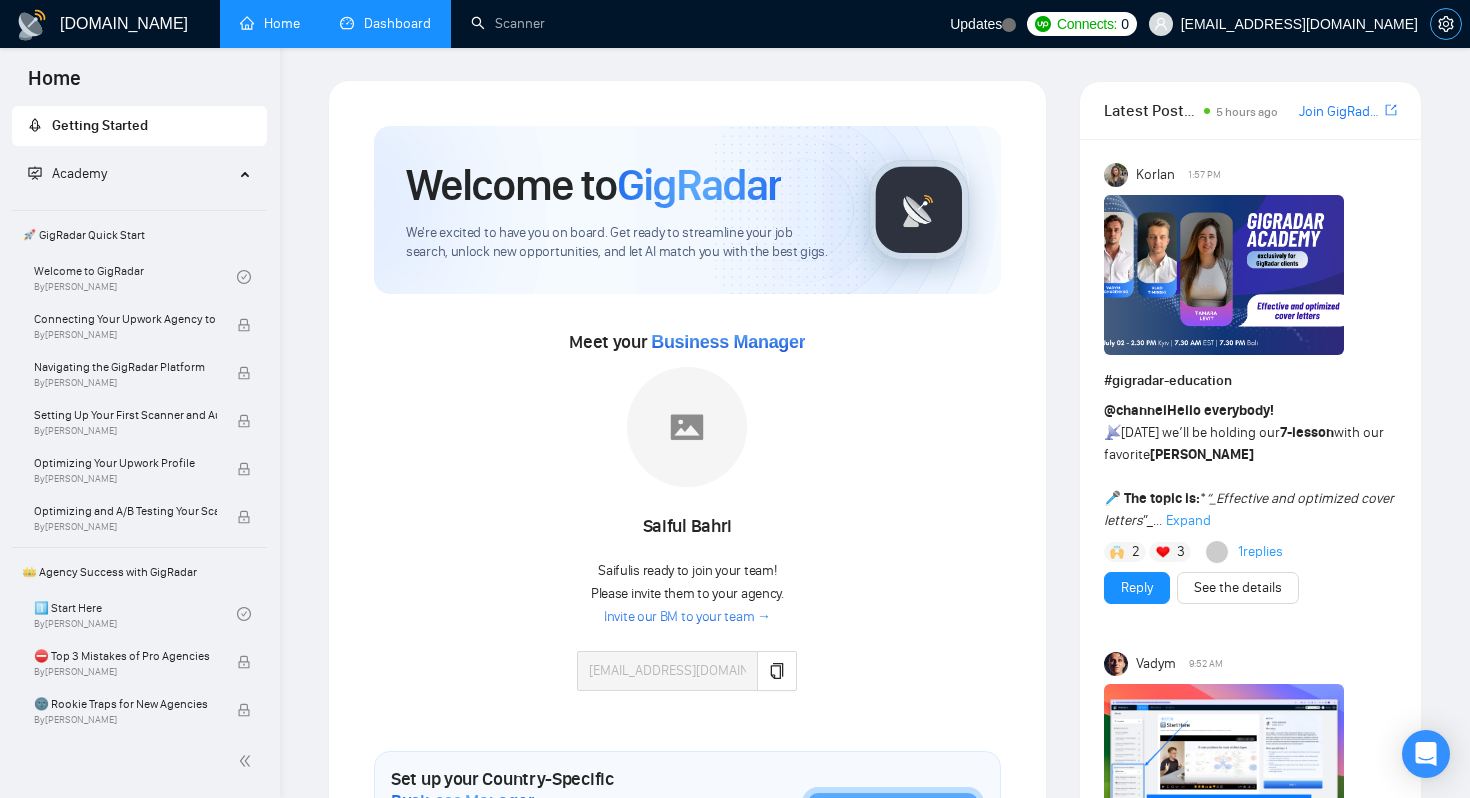 click 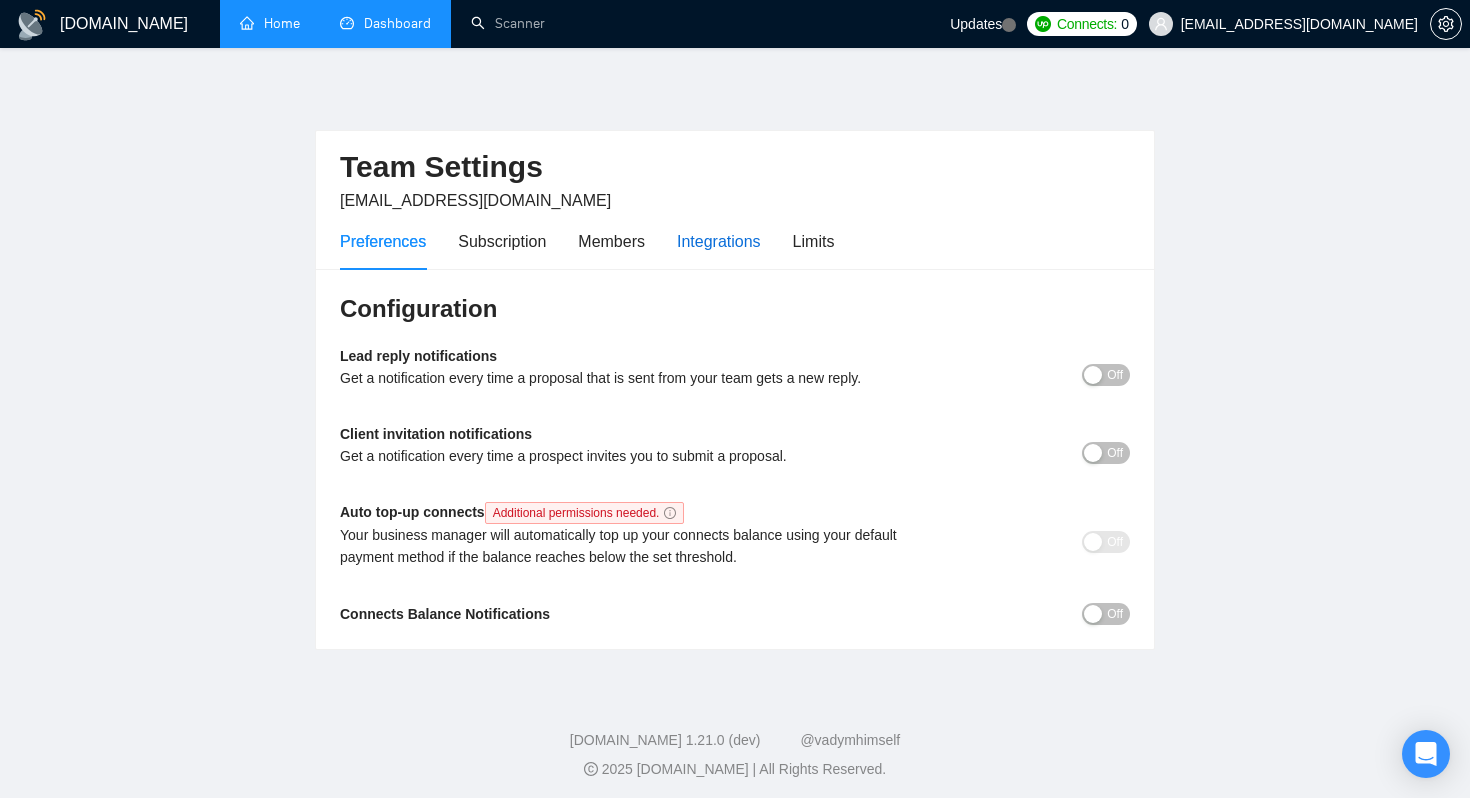 click on "Integrations" at bounding box center [719, 241] 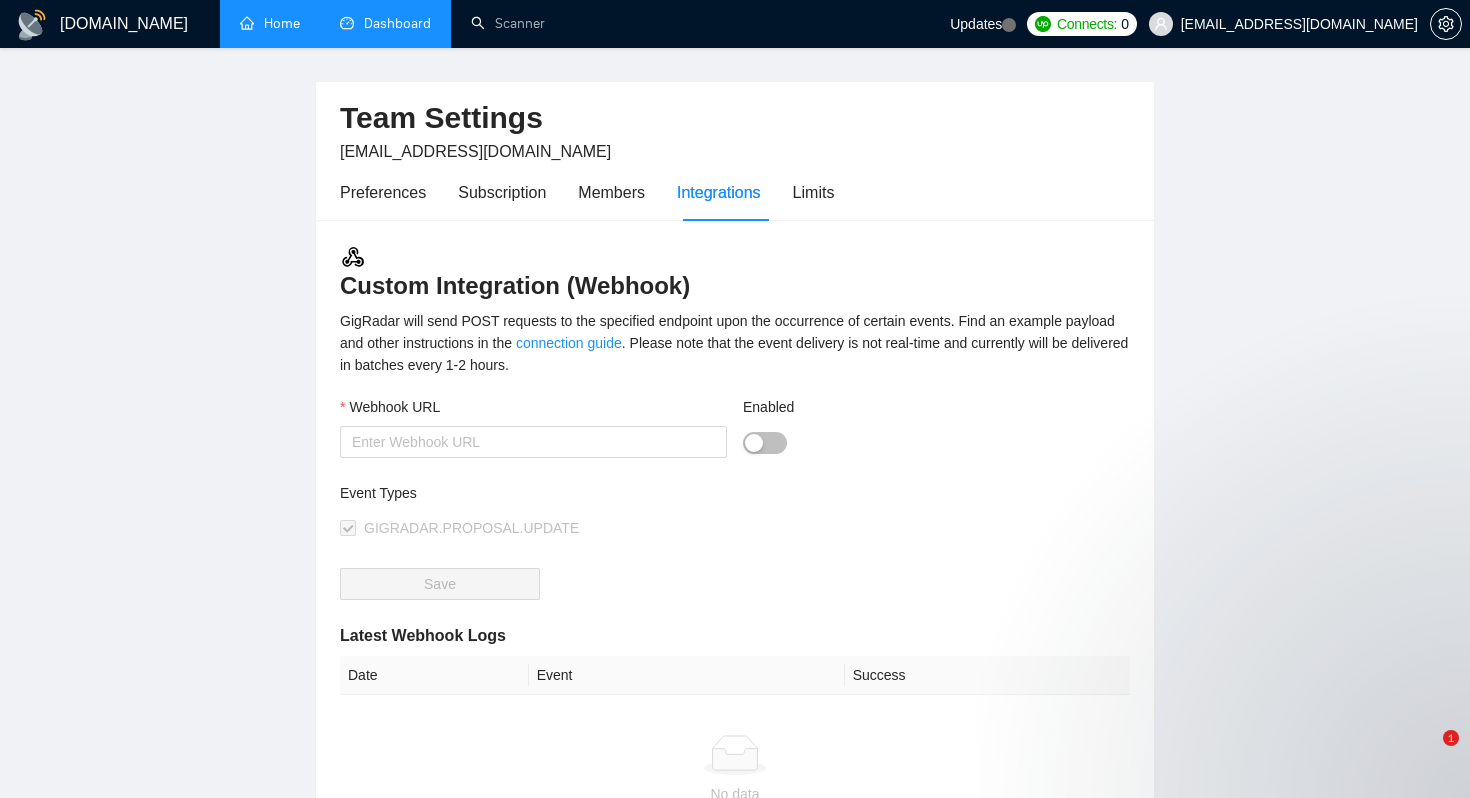 scroll, scrollTop: 51, scrollLeft: 0, axis: vertical 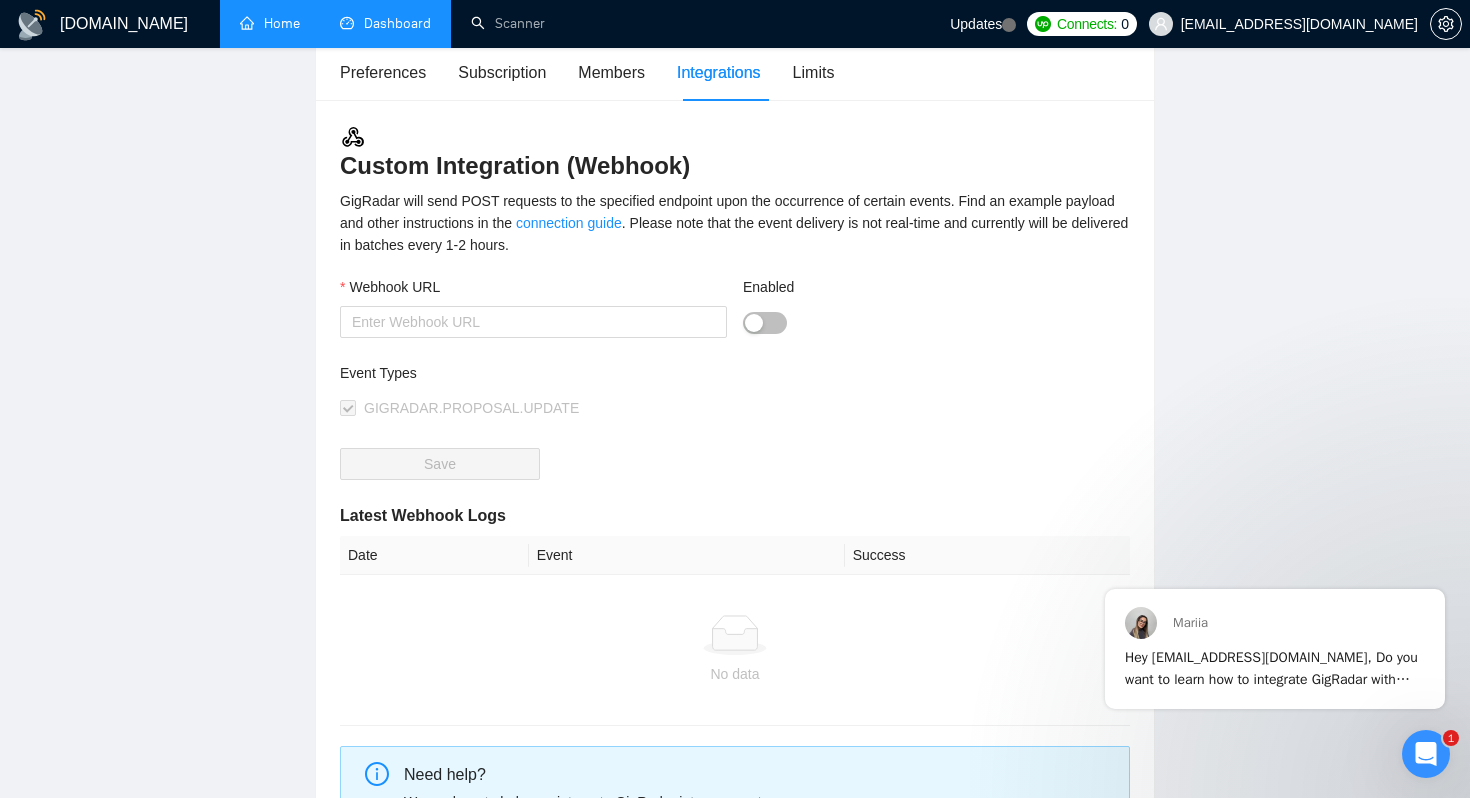 click at bounding box center [1426, 754] 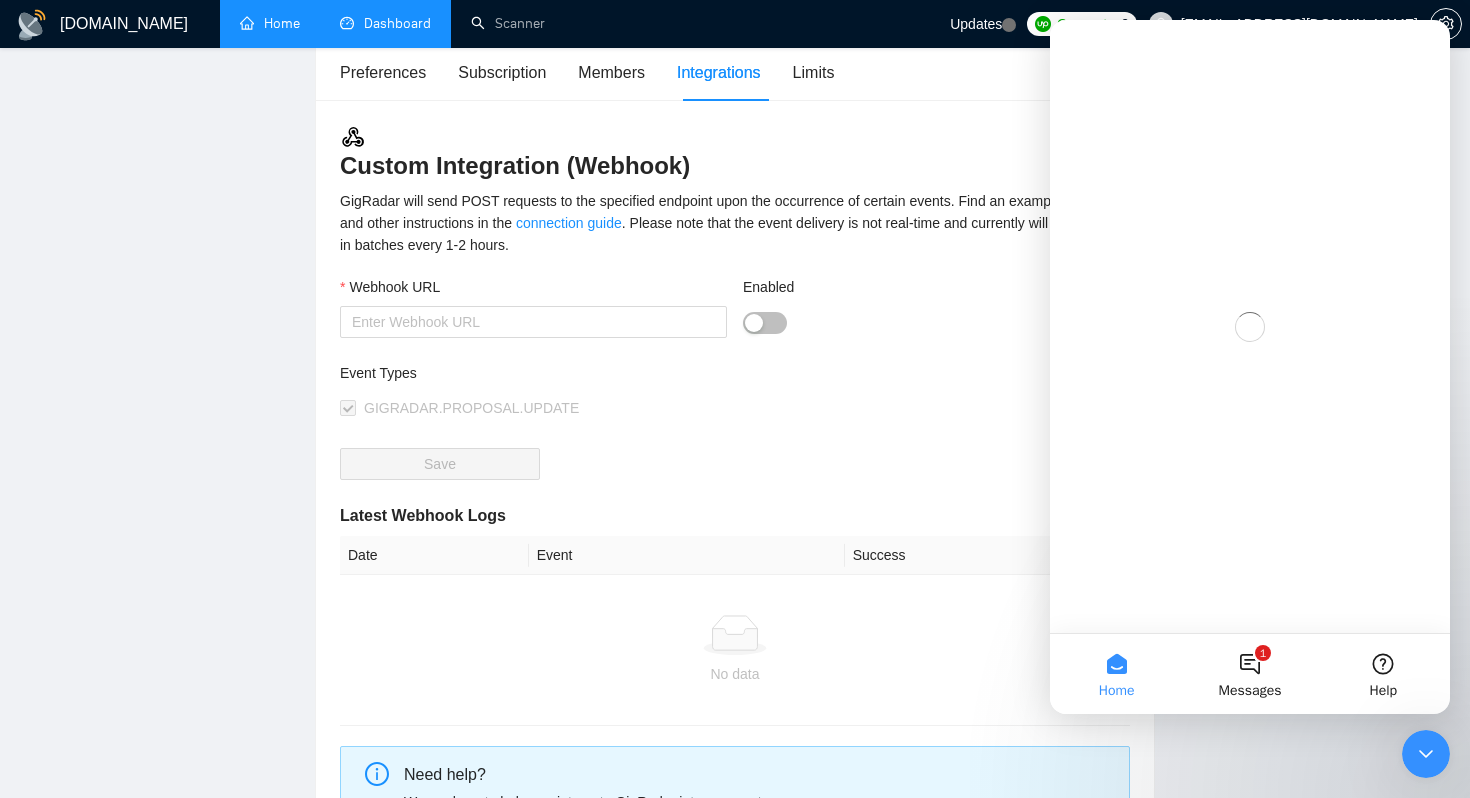 scroll, scrollTop: 0, scrollLeft: 0, axis: both 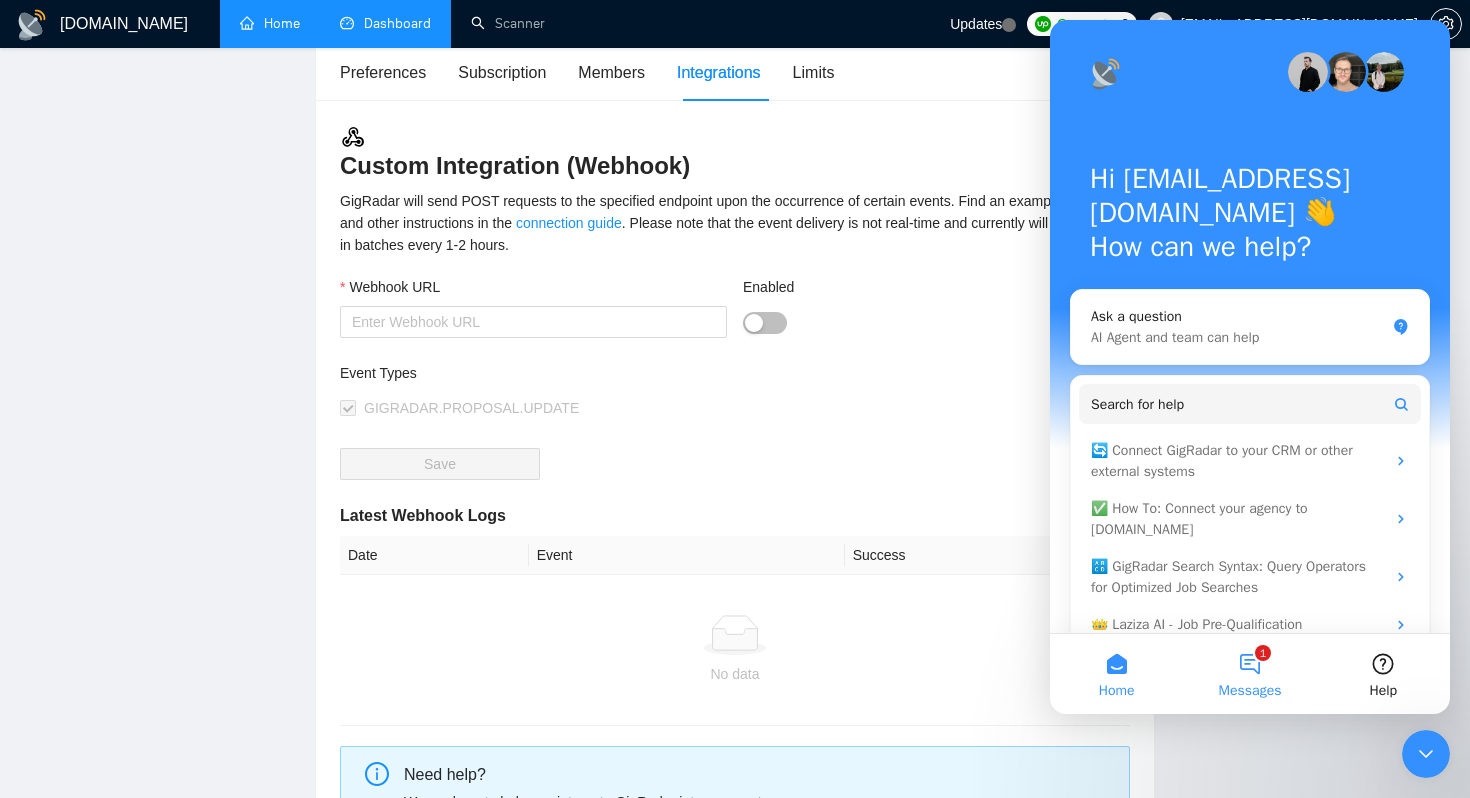 click on "1 Messages" at bounding box center [1249, 674] 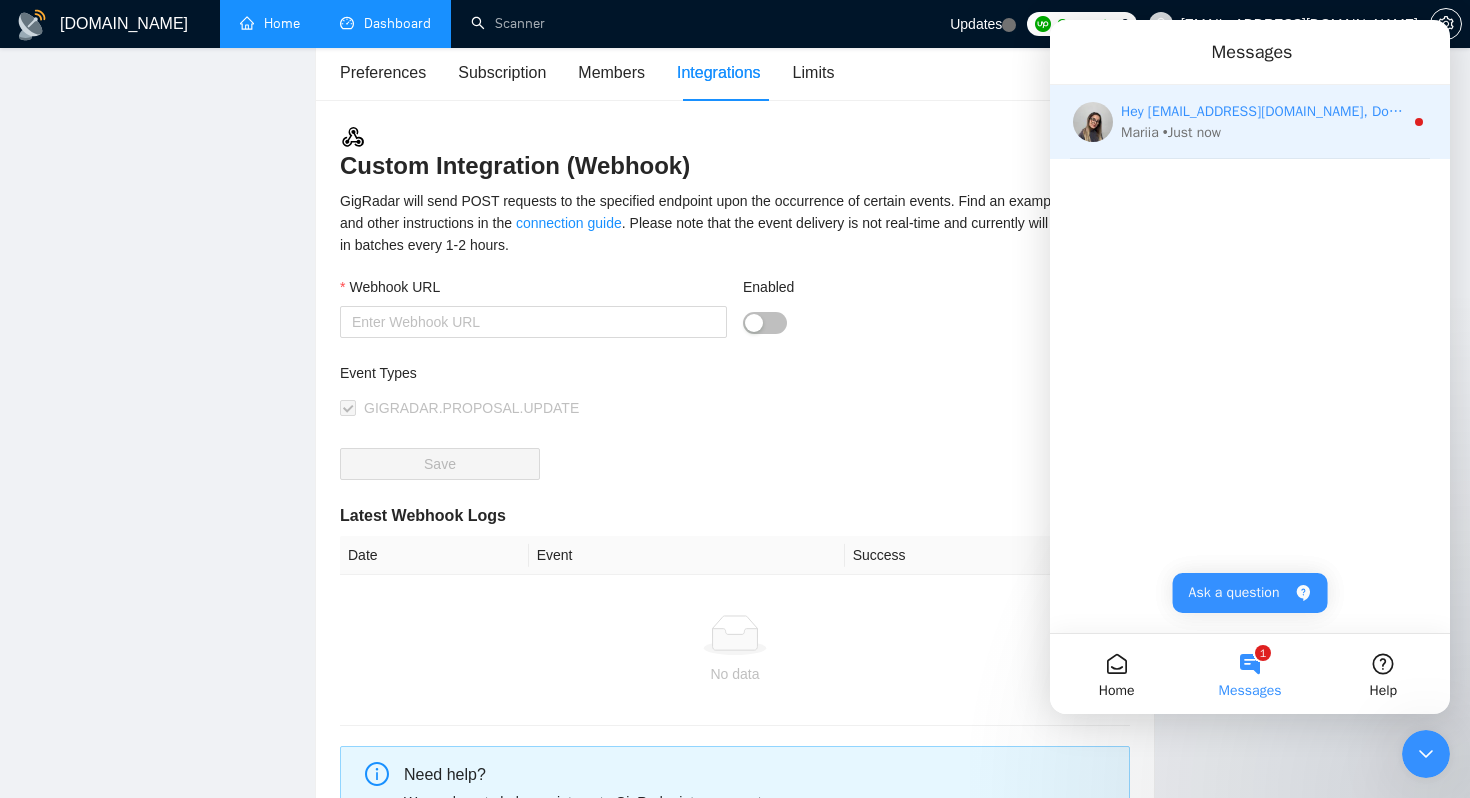 click on "Mariia •  Just now" at bounding box center [1262, 132] 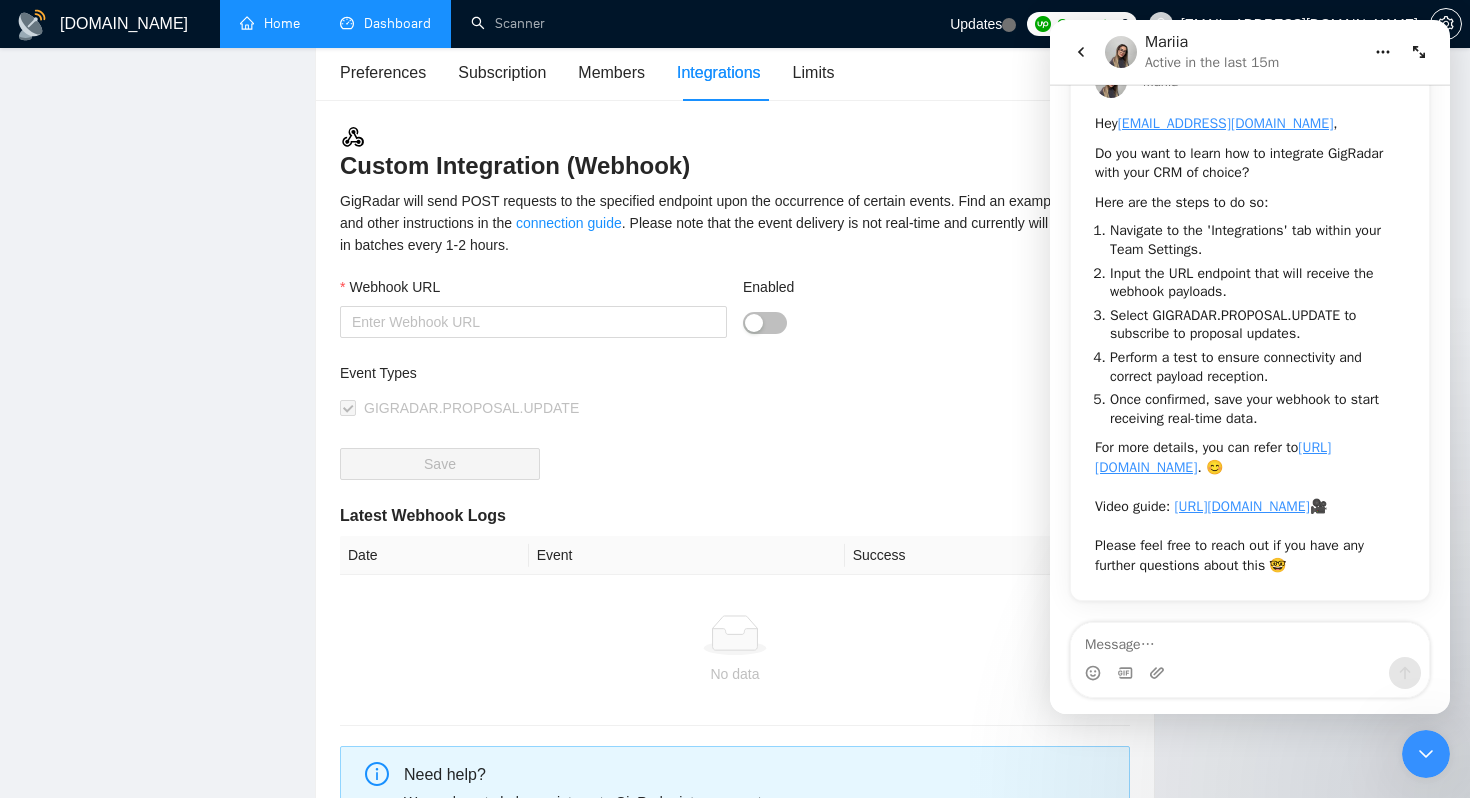 scroll, scrollTop: 202, scrollLeft: 0, axis: vertical 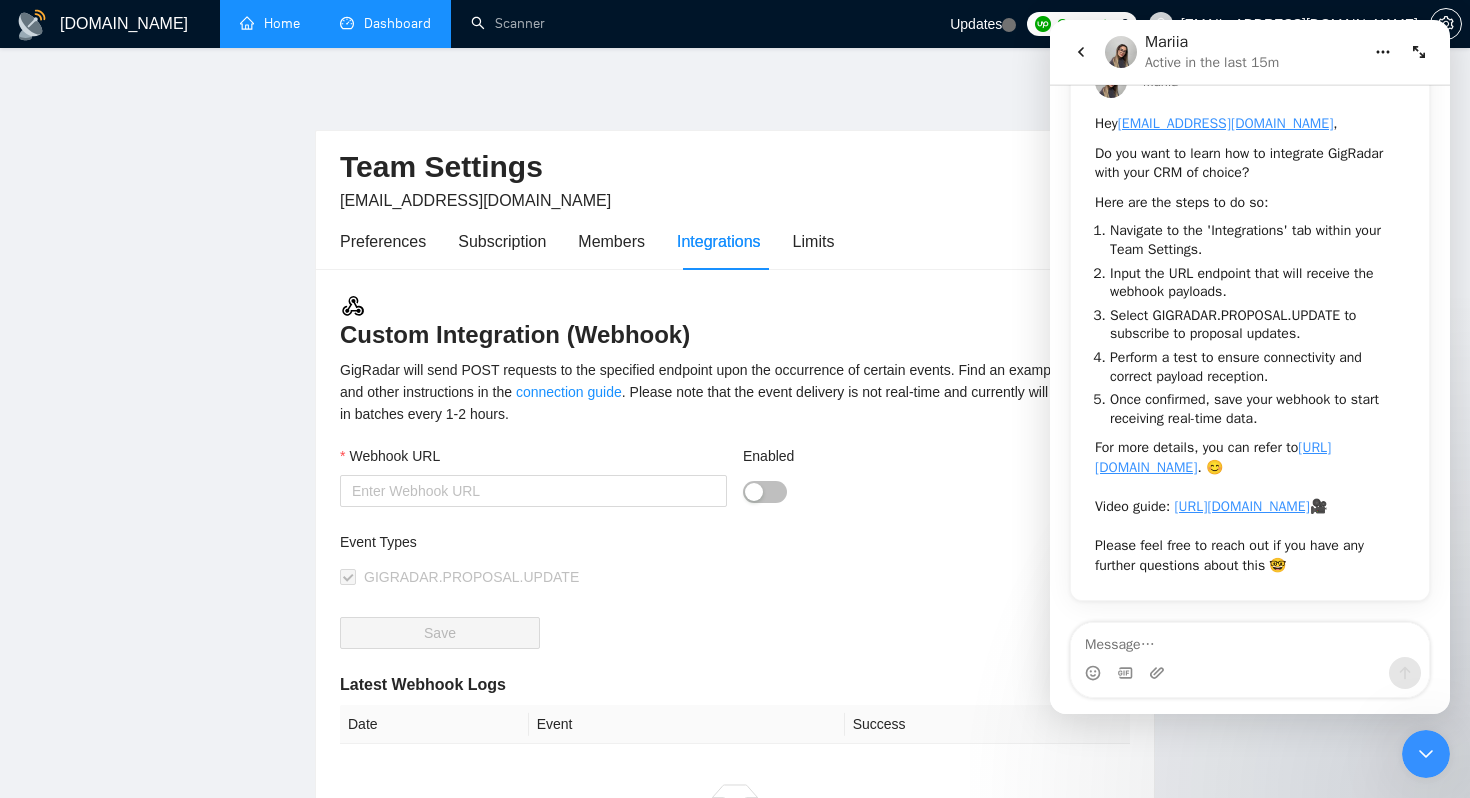 click on "Home" at bounding box center [270, 23] 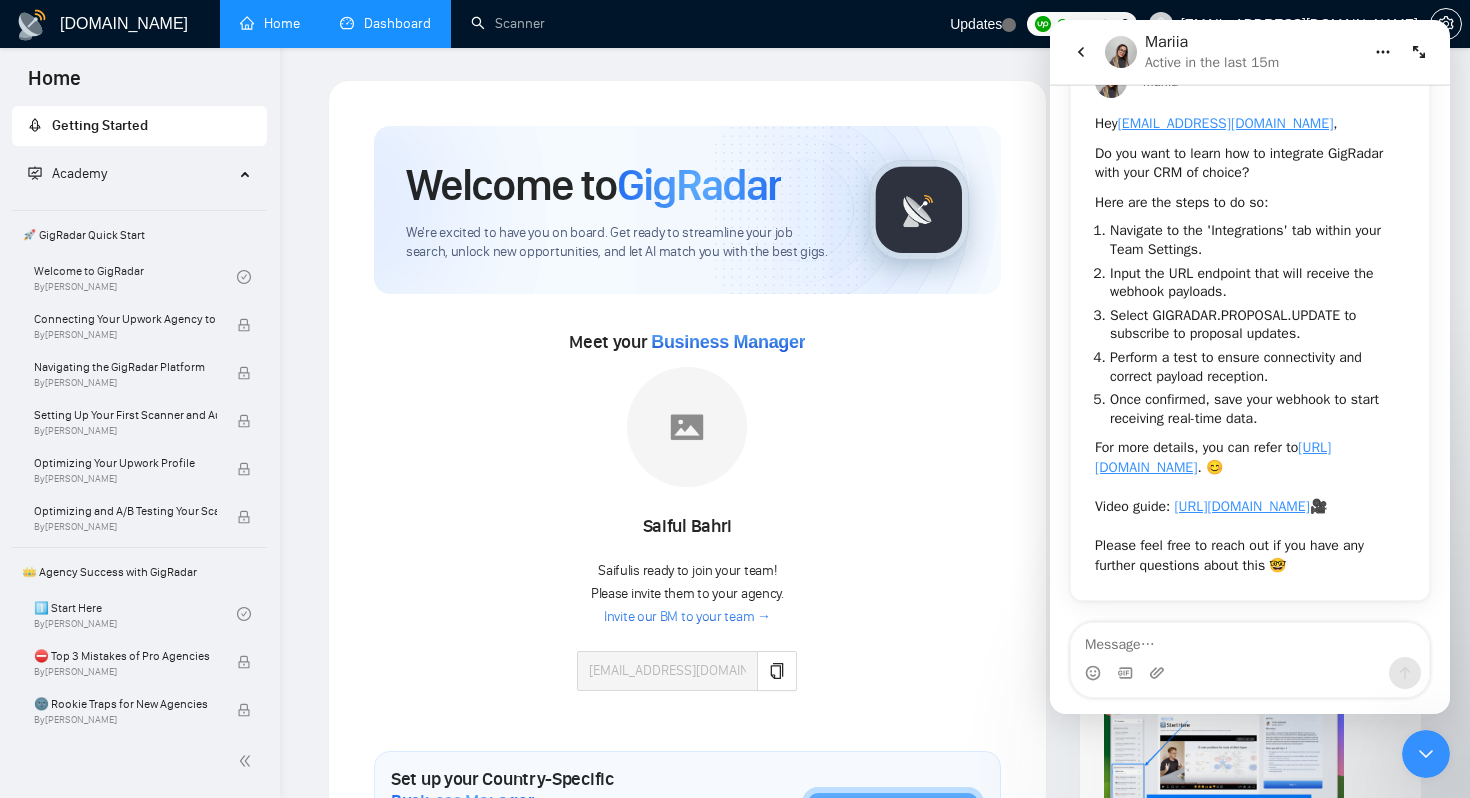 click at bounding box center (1081, 52) 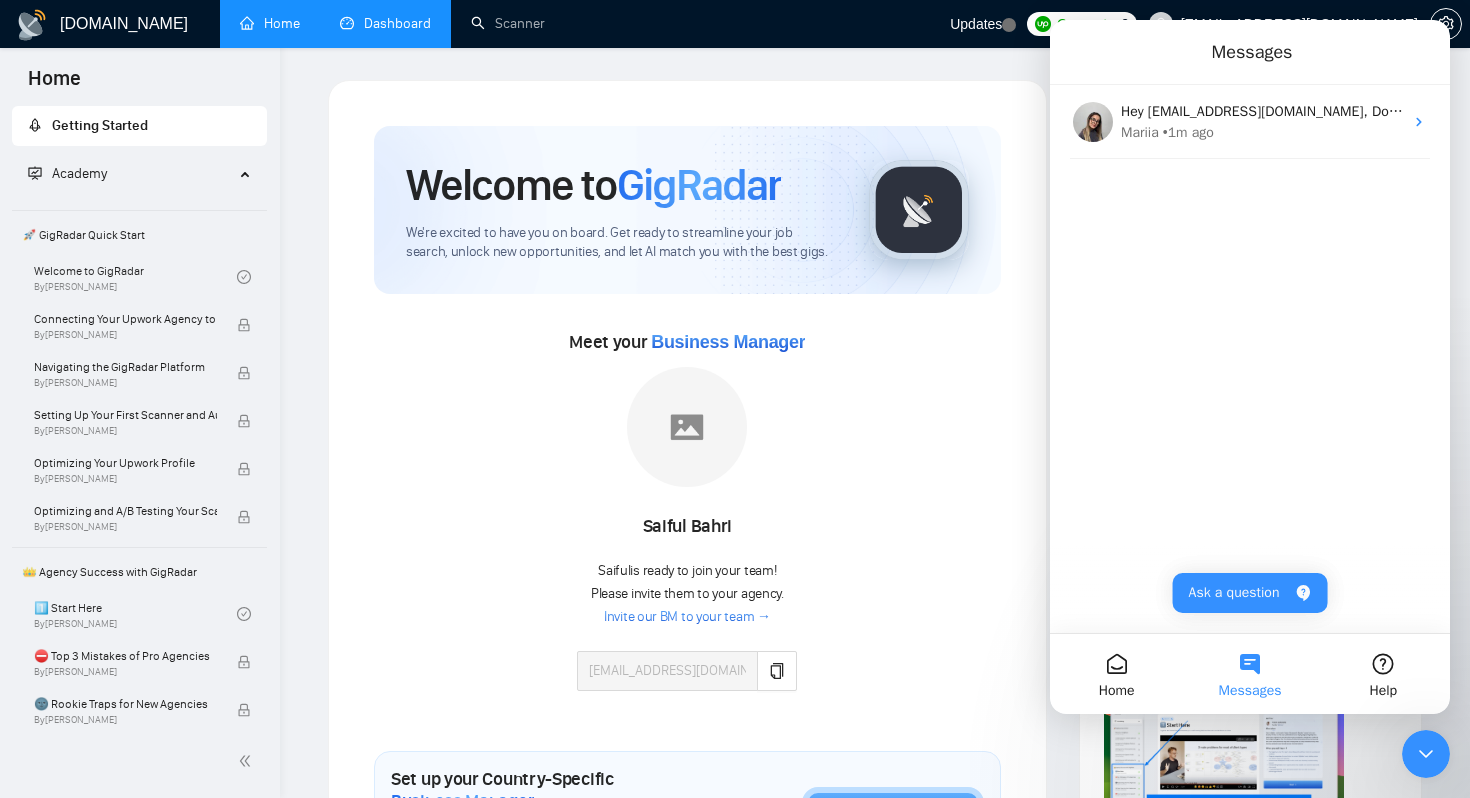 scroll, scrollTop: 0, scrollLeft: 0, axis: both 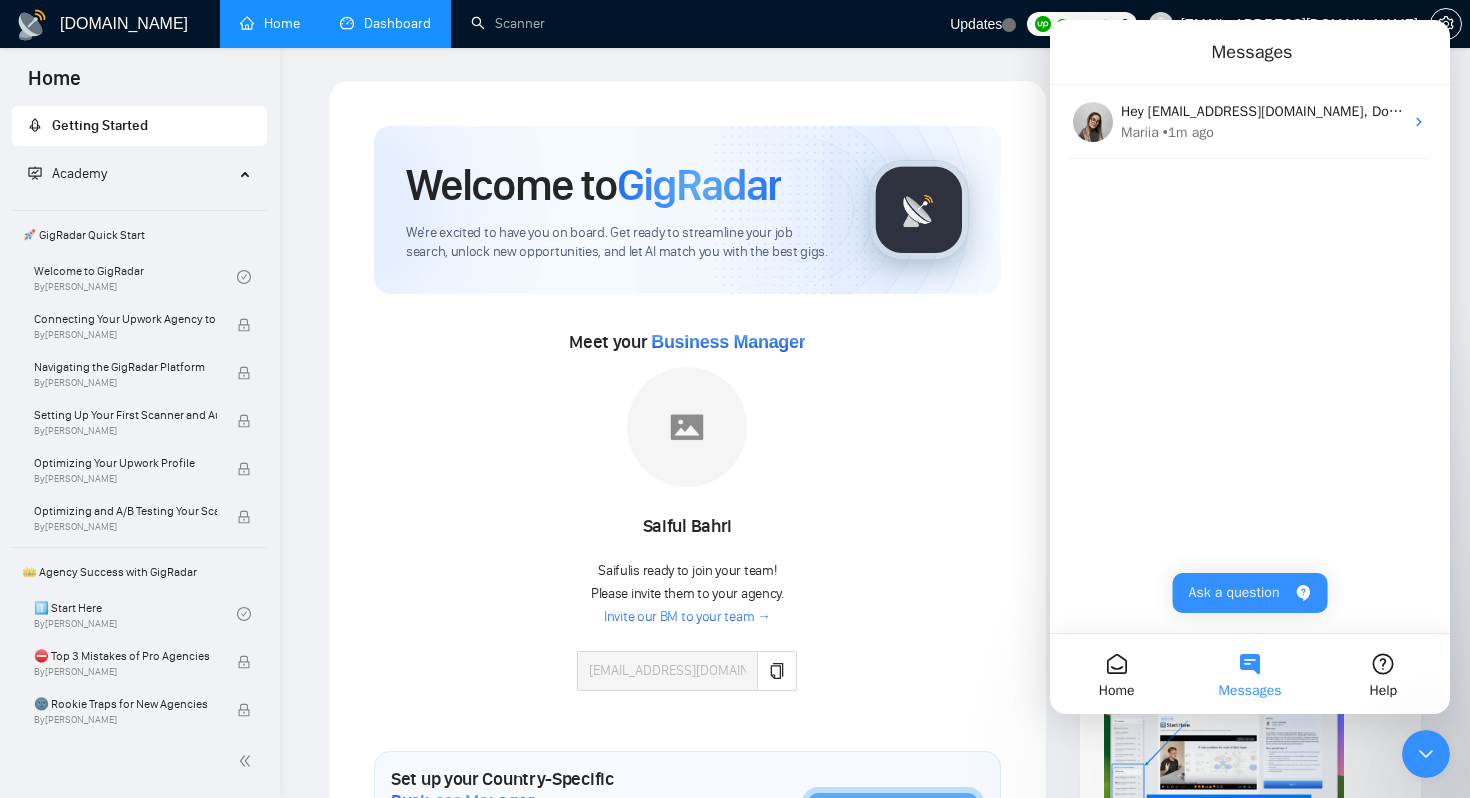 click 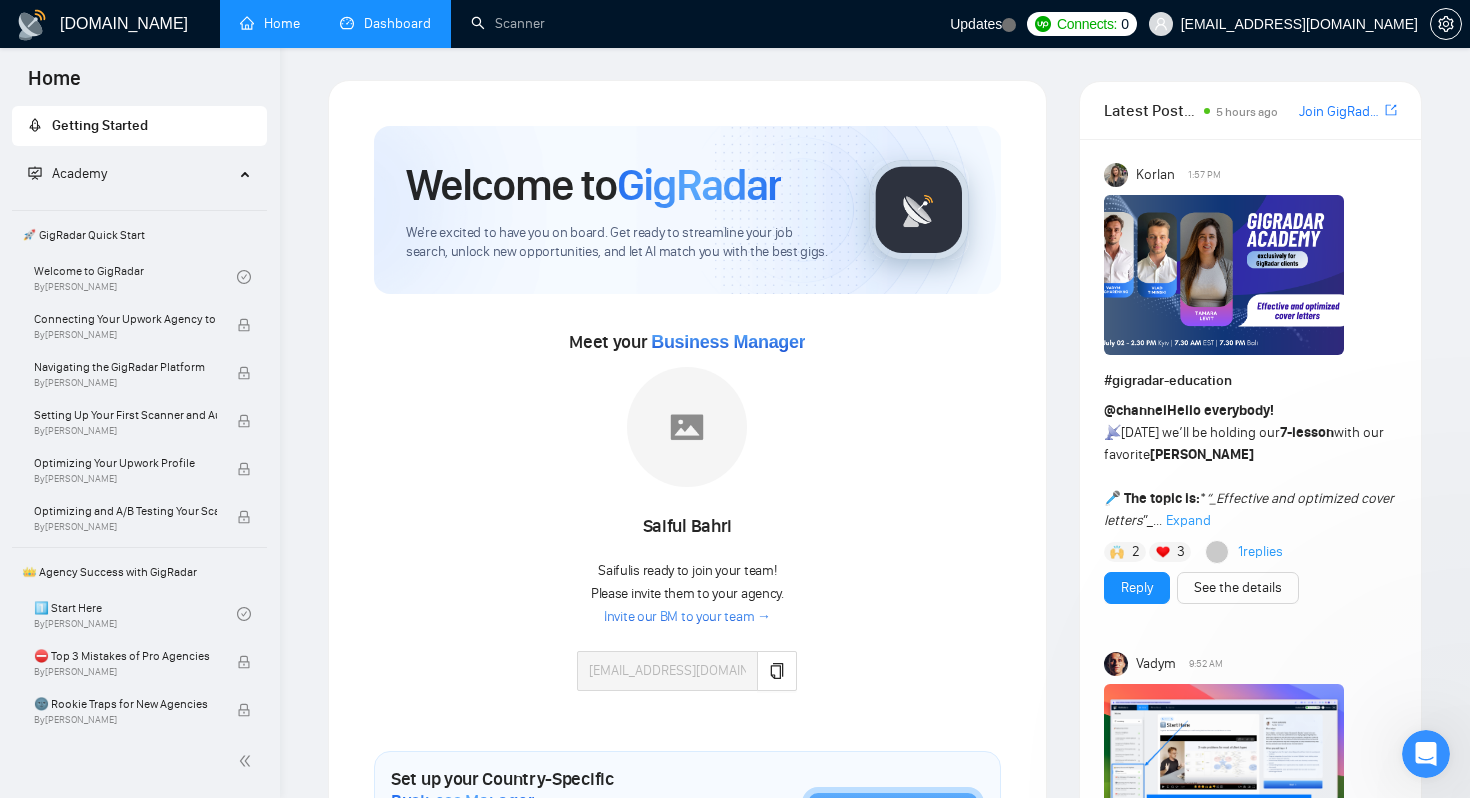 scroll, scrollTop: 0, scrollLeft: 0, axis: both 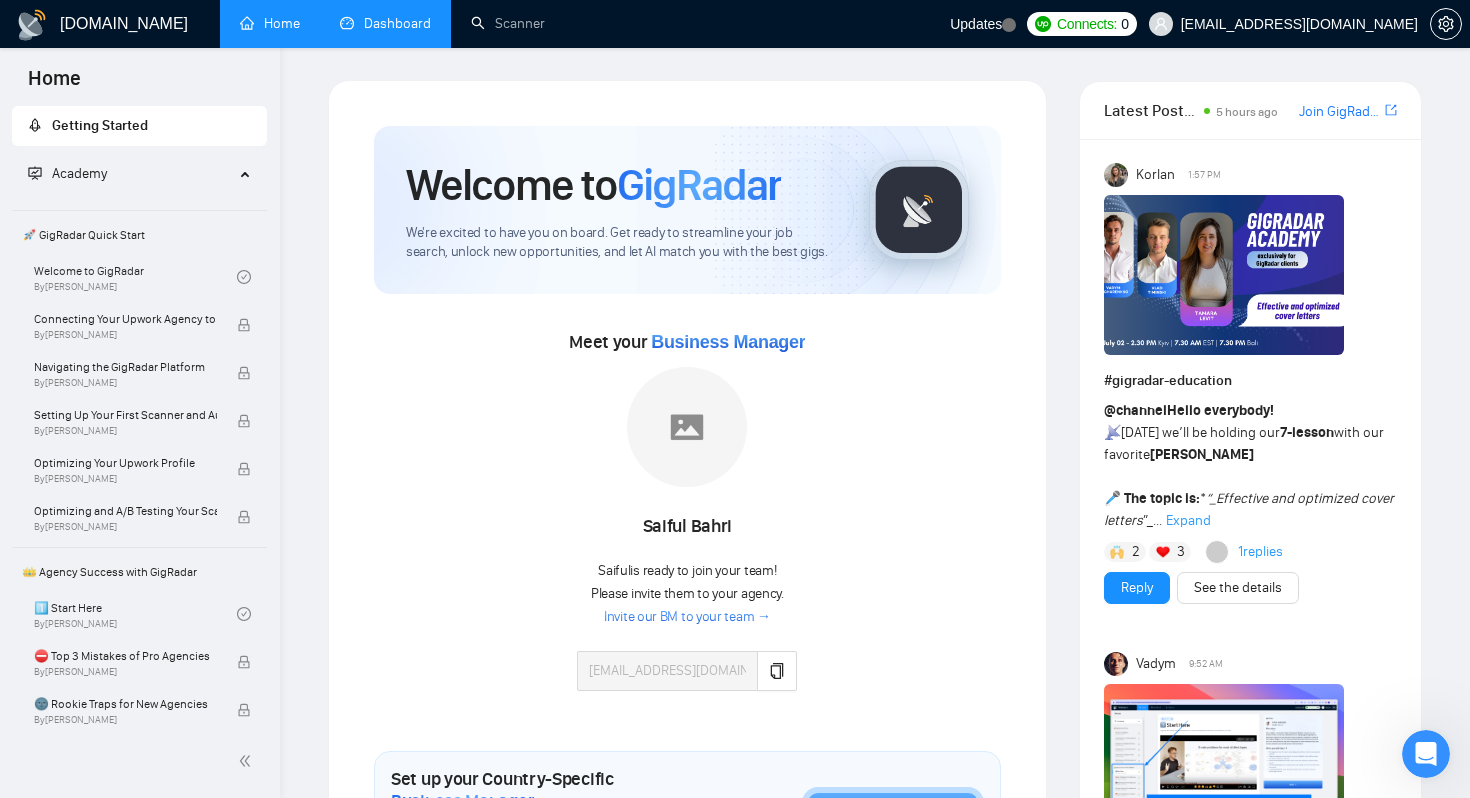 click 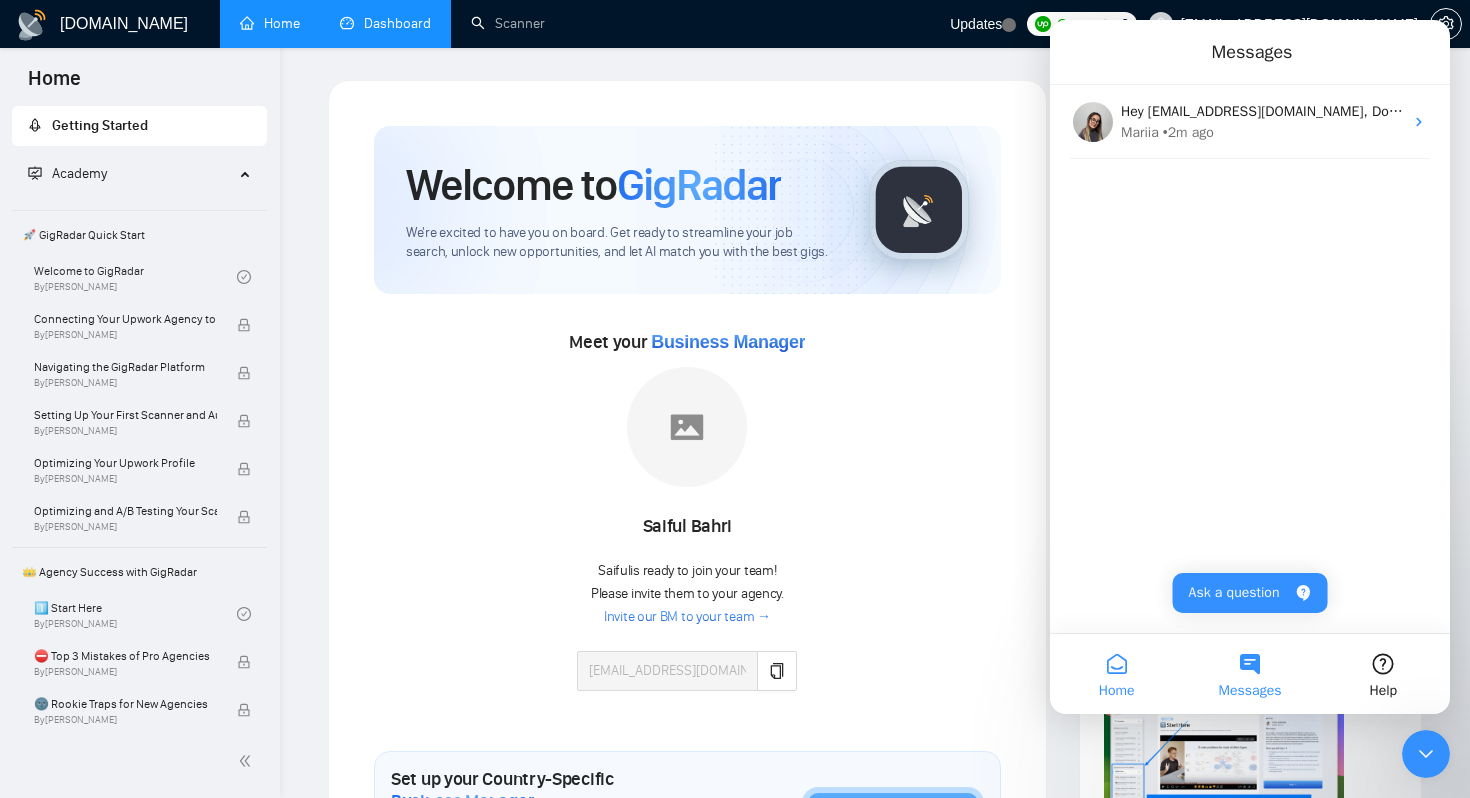 click on "Home" at bounding box center (1116, 674) 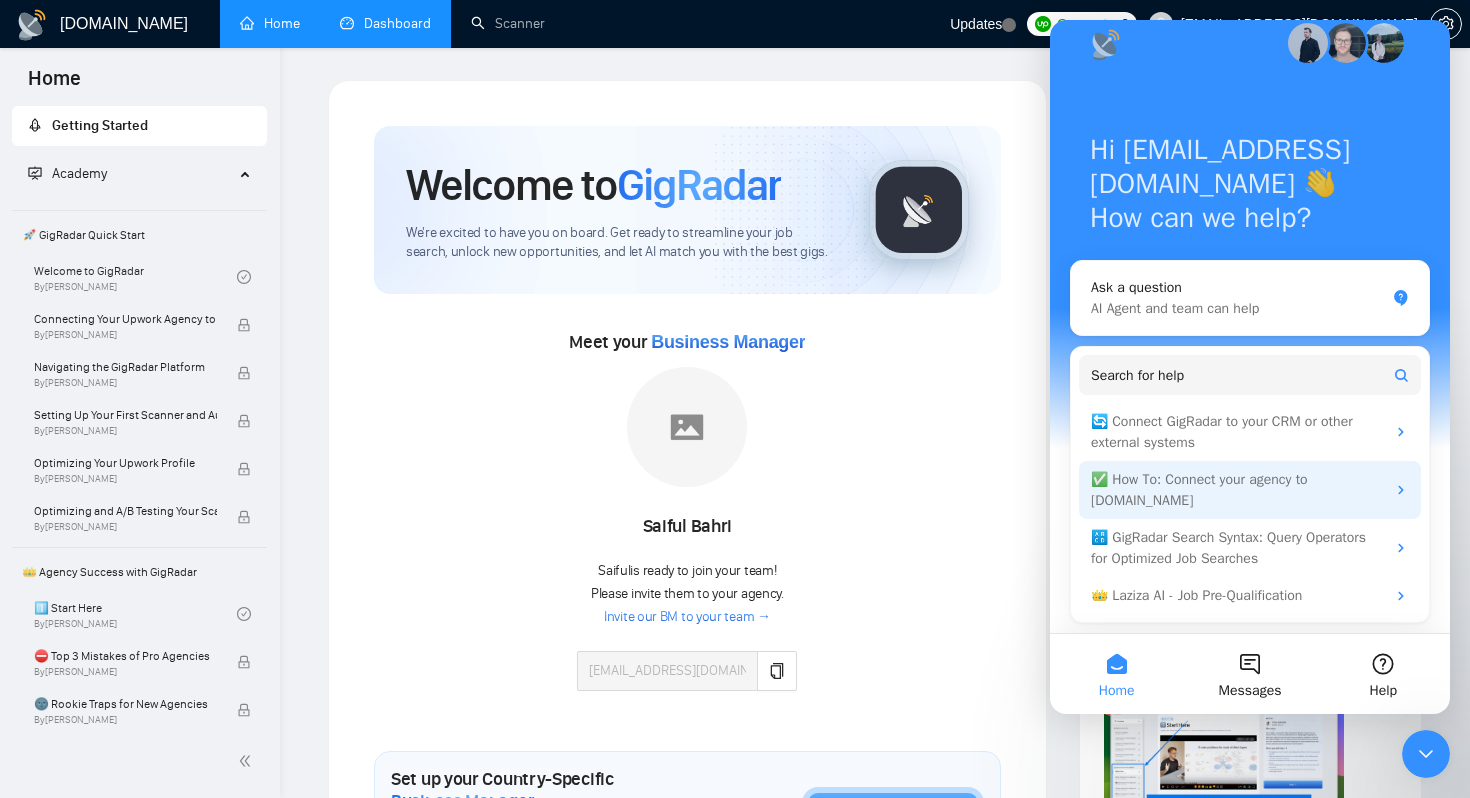 scroll, scrollTop: 63, scrollLeft: 0, axis: vertical 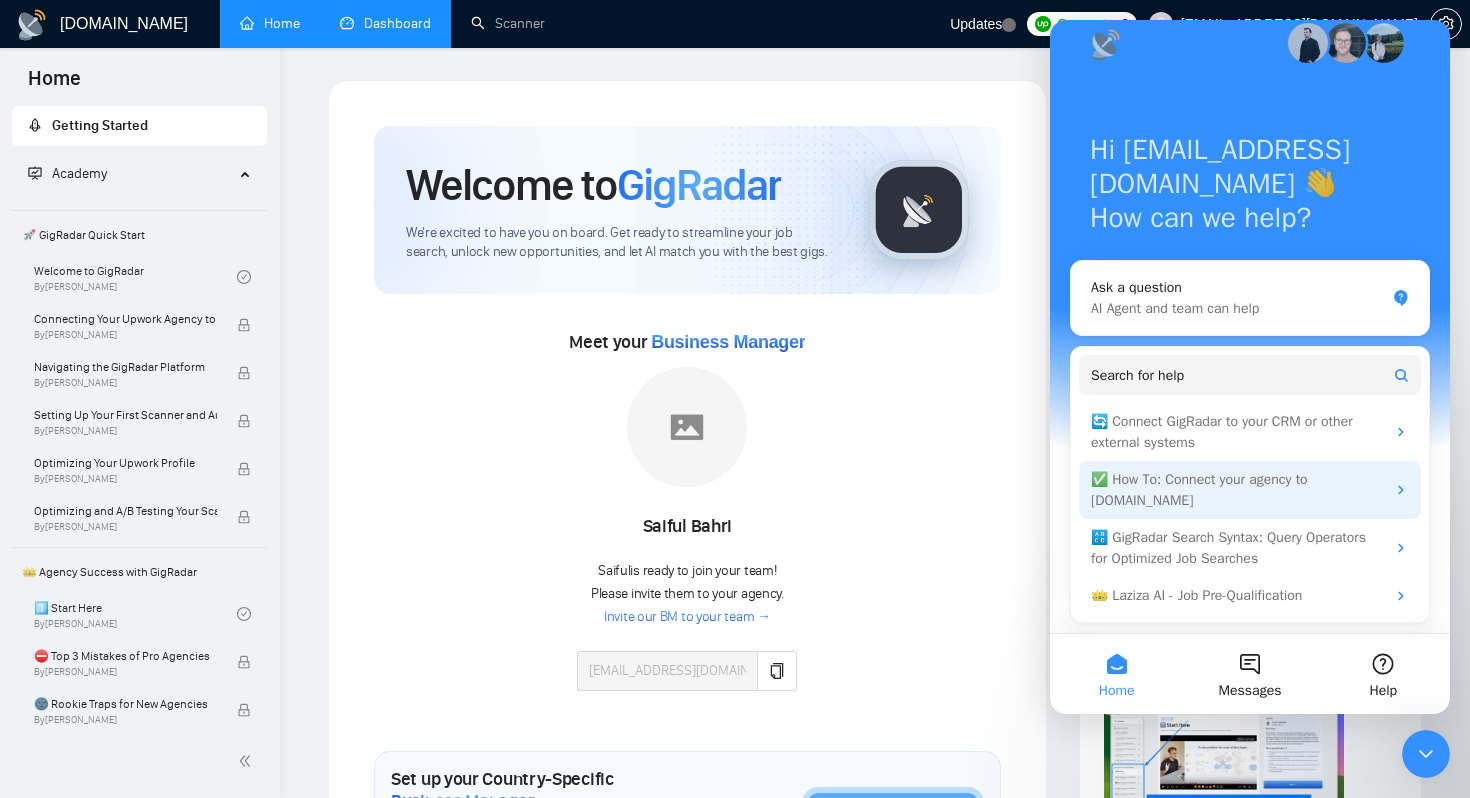 click on "✅ How To: Connect your agency to GigRadar.io" at bounding box center [1238, 490] 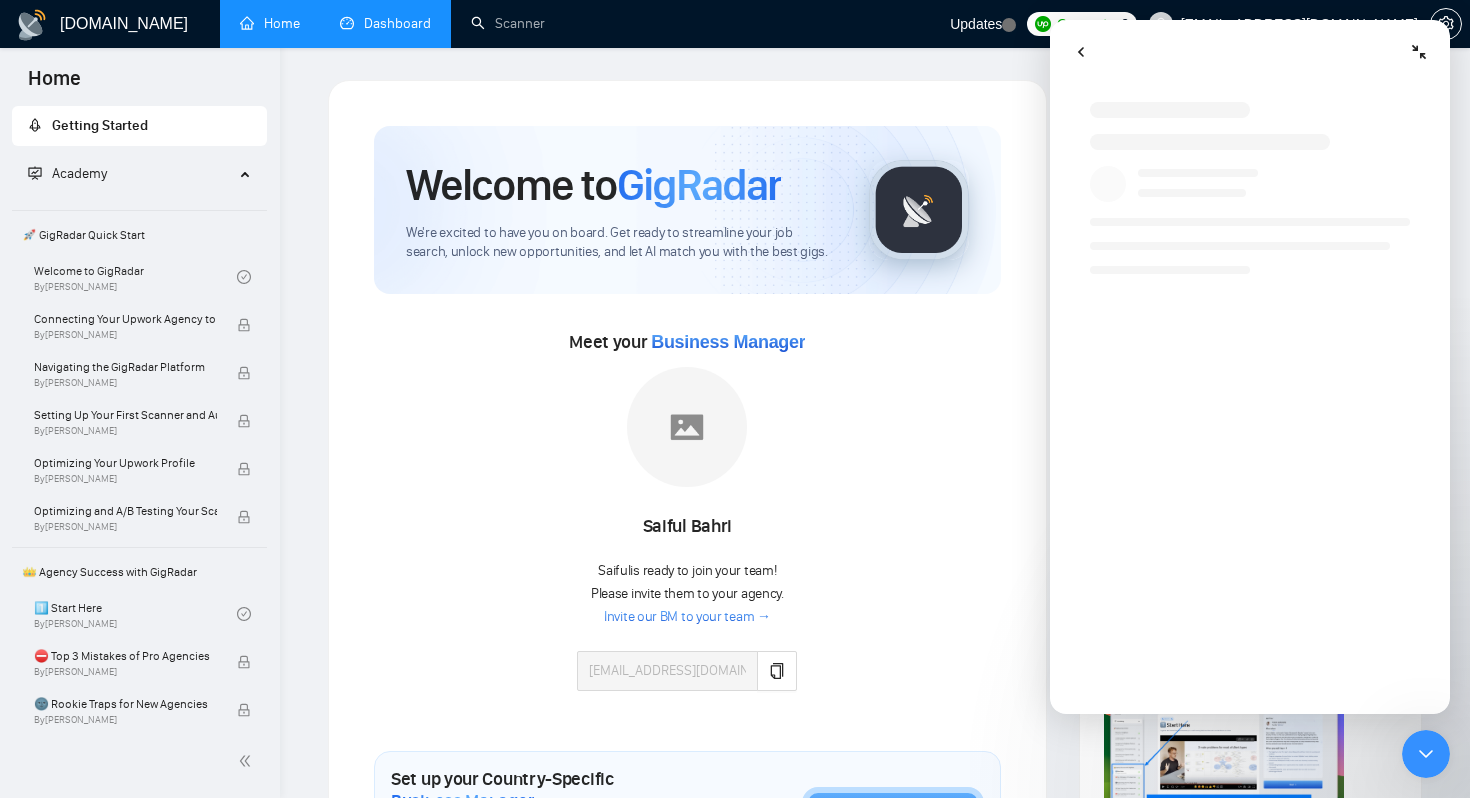 scroll, scrollTop: 0, scrollLeft: 0, axis: both 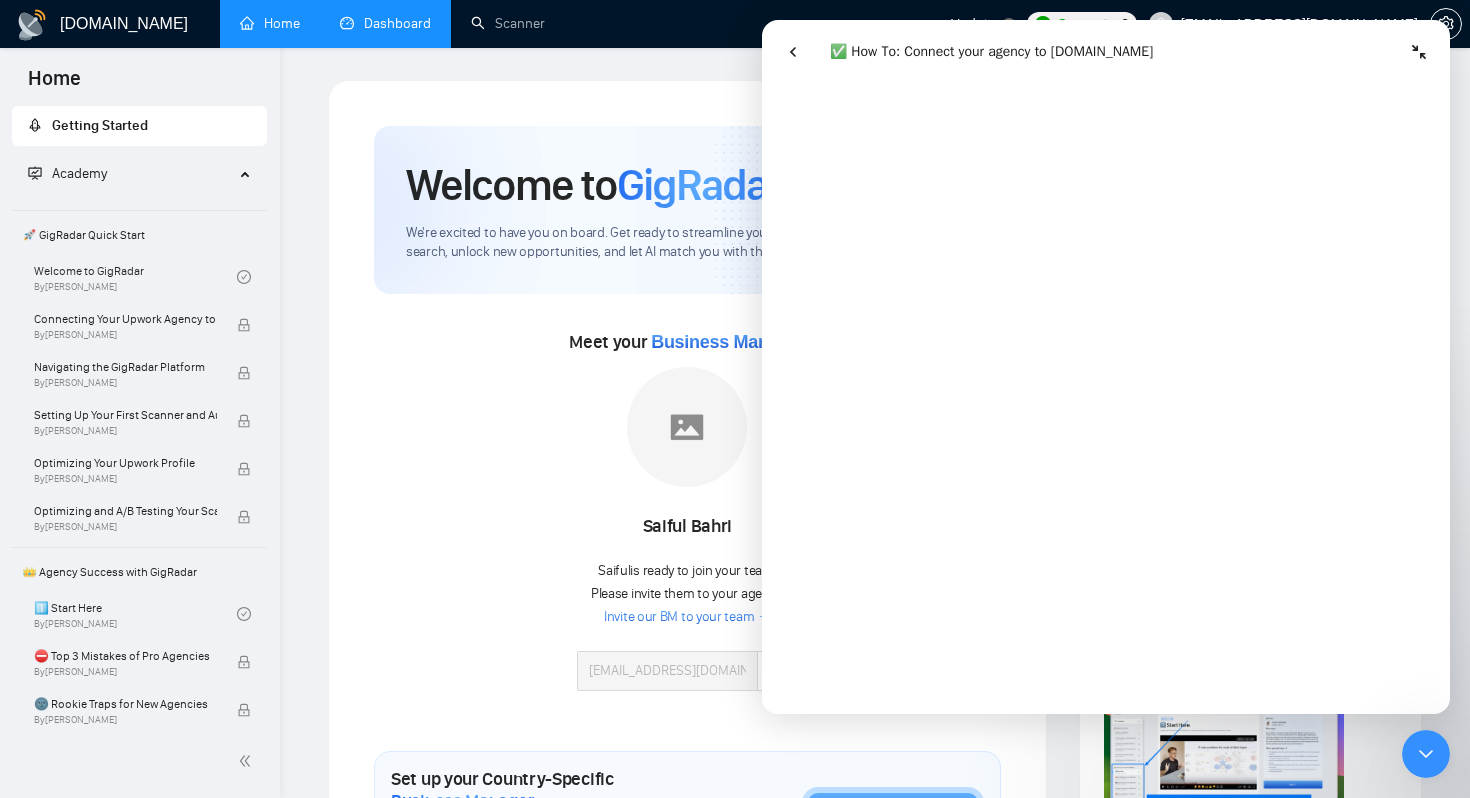 click on "Meet your   Business Manager" at bounding box center (687, 342) 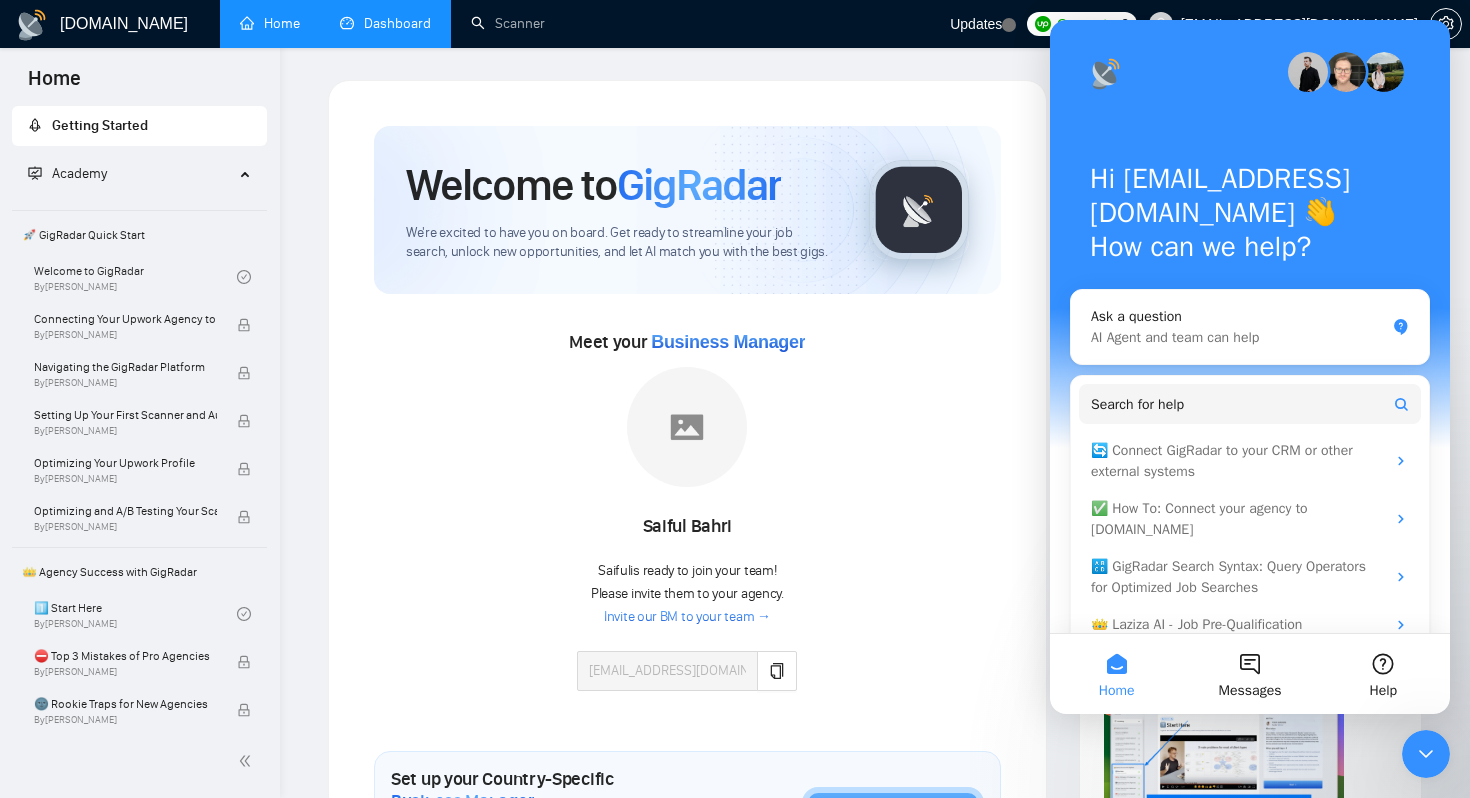 click at bounding box center (687, 430) 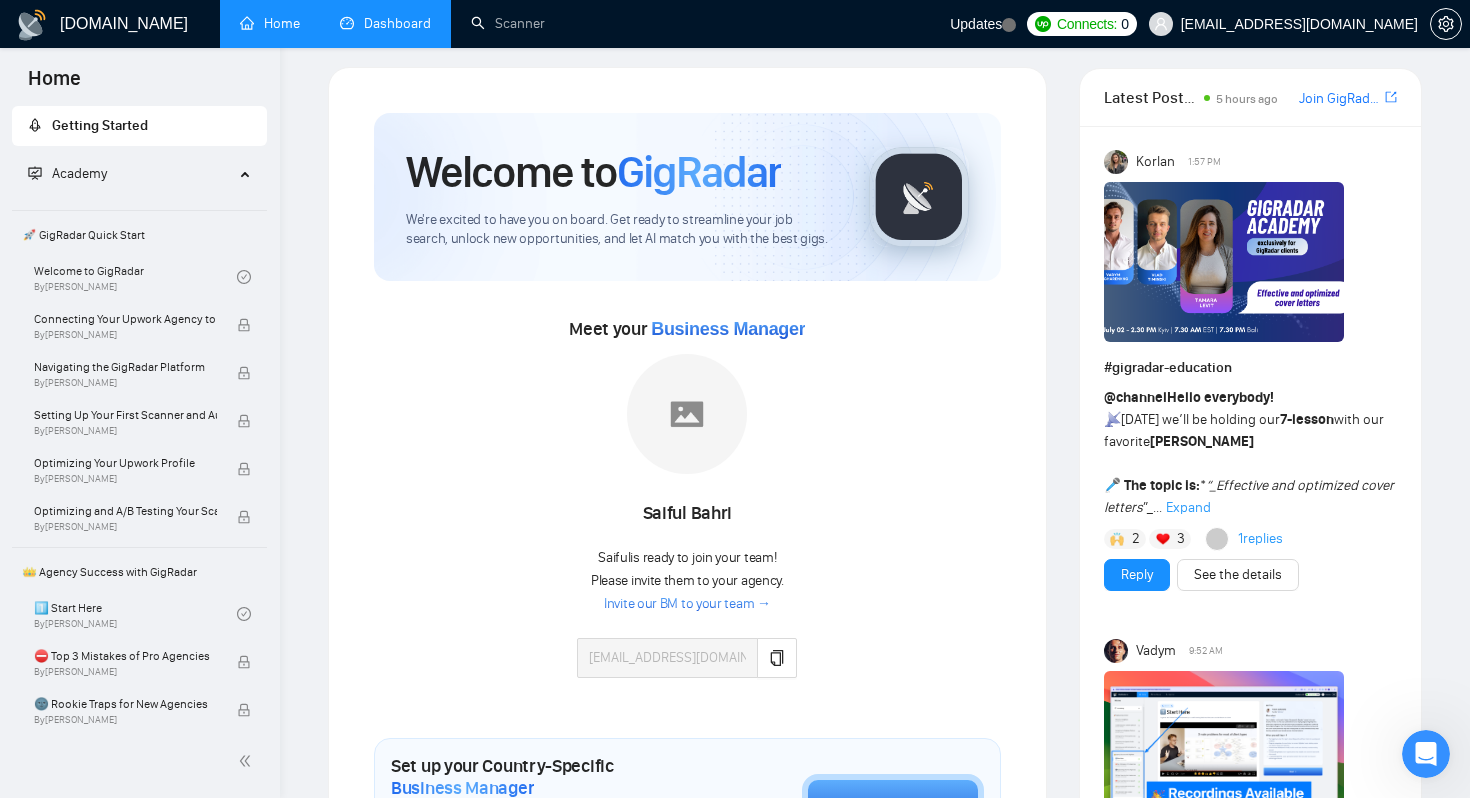 scroll, scrollTop: 15, scrollLeft: 0, axis: vertical 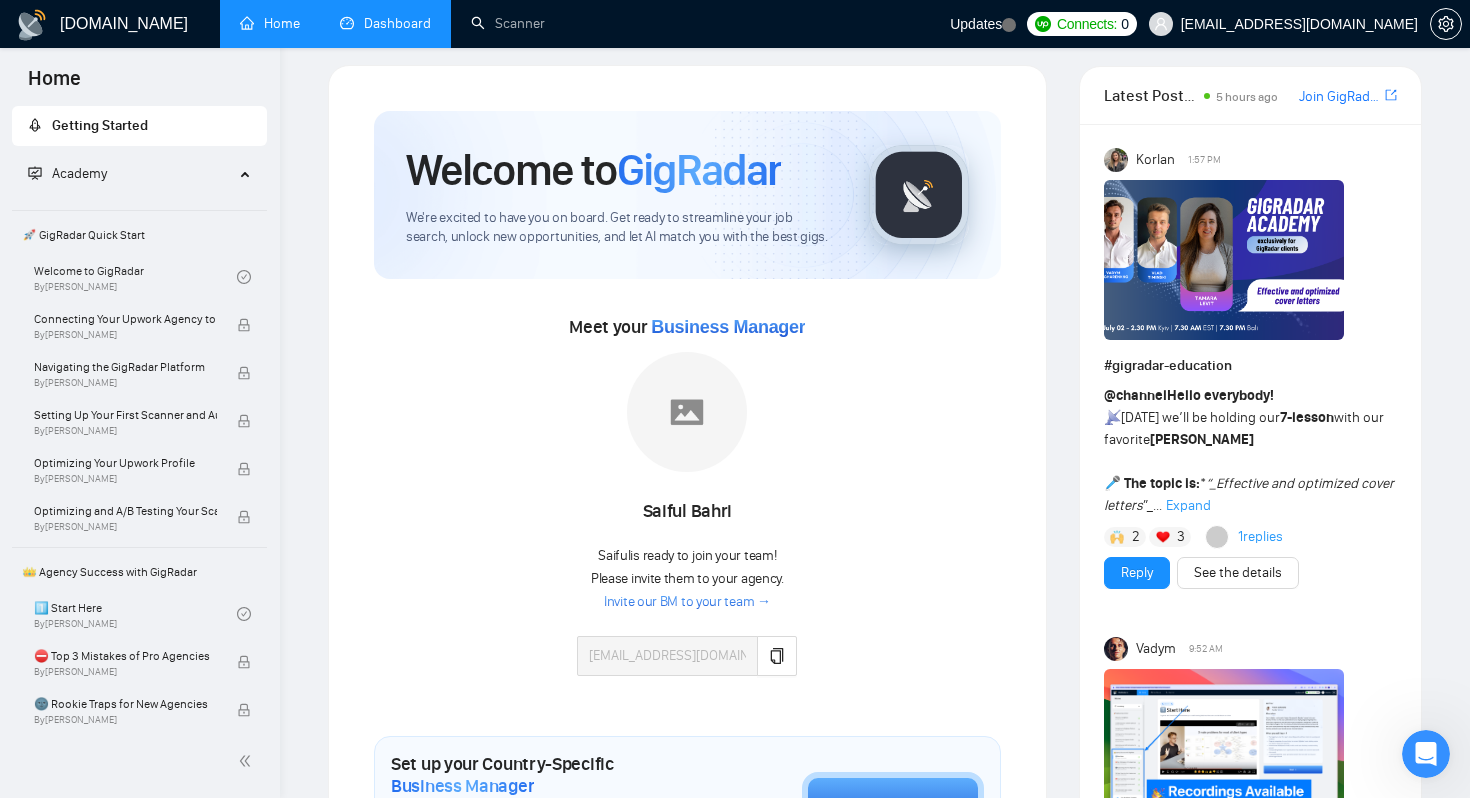 click on "Invite our BM to your team →" at bounding box center [687, 602] 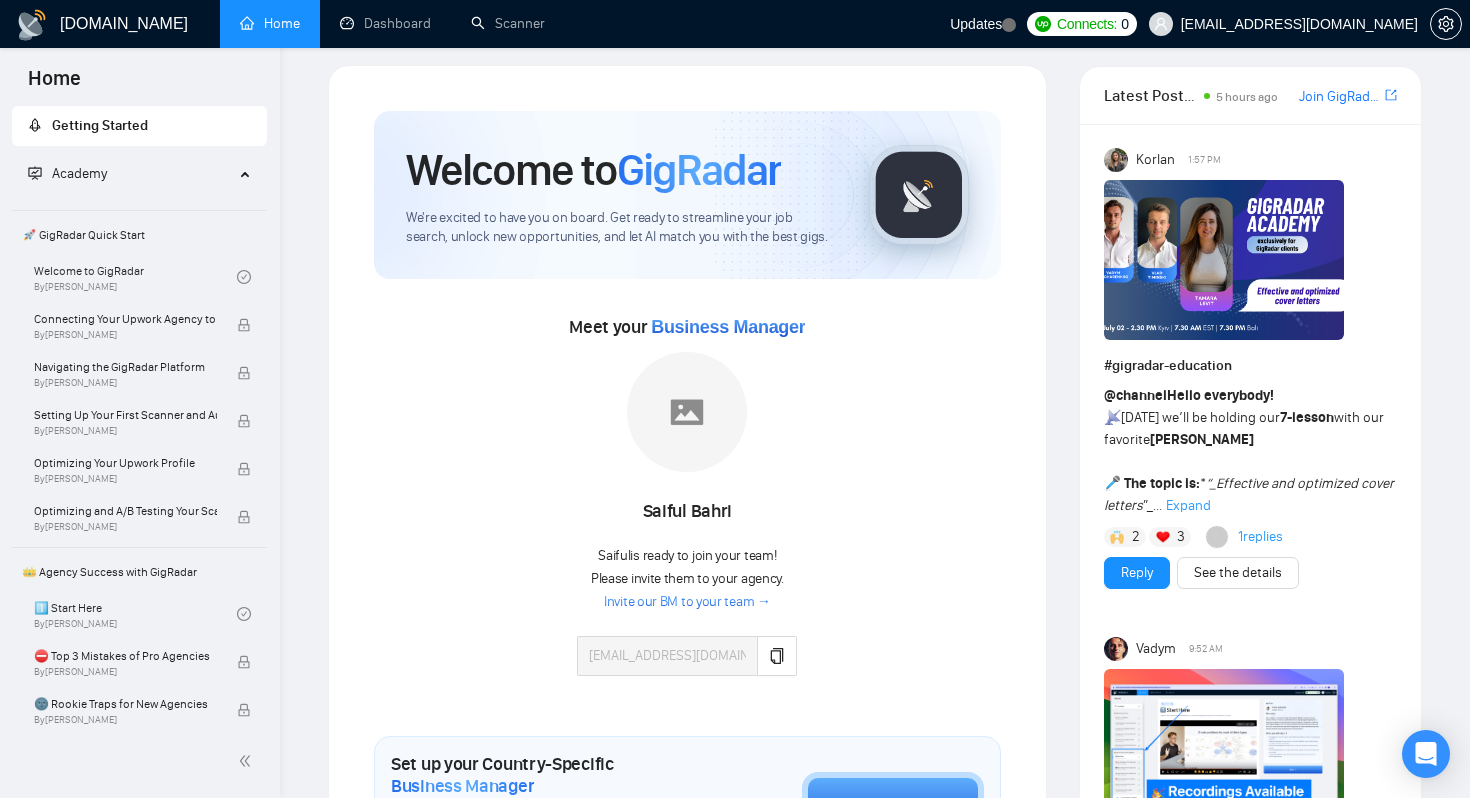 scroll, scrollTop: 0, scrollLeft: 0, axis: both 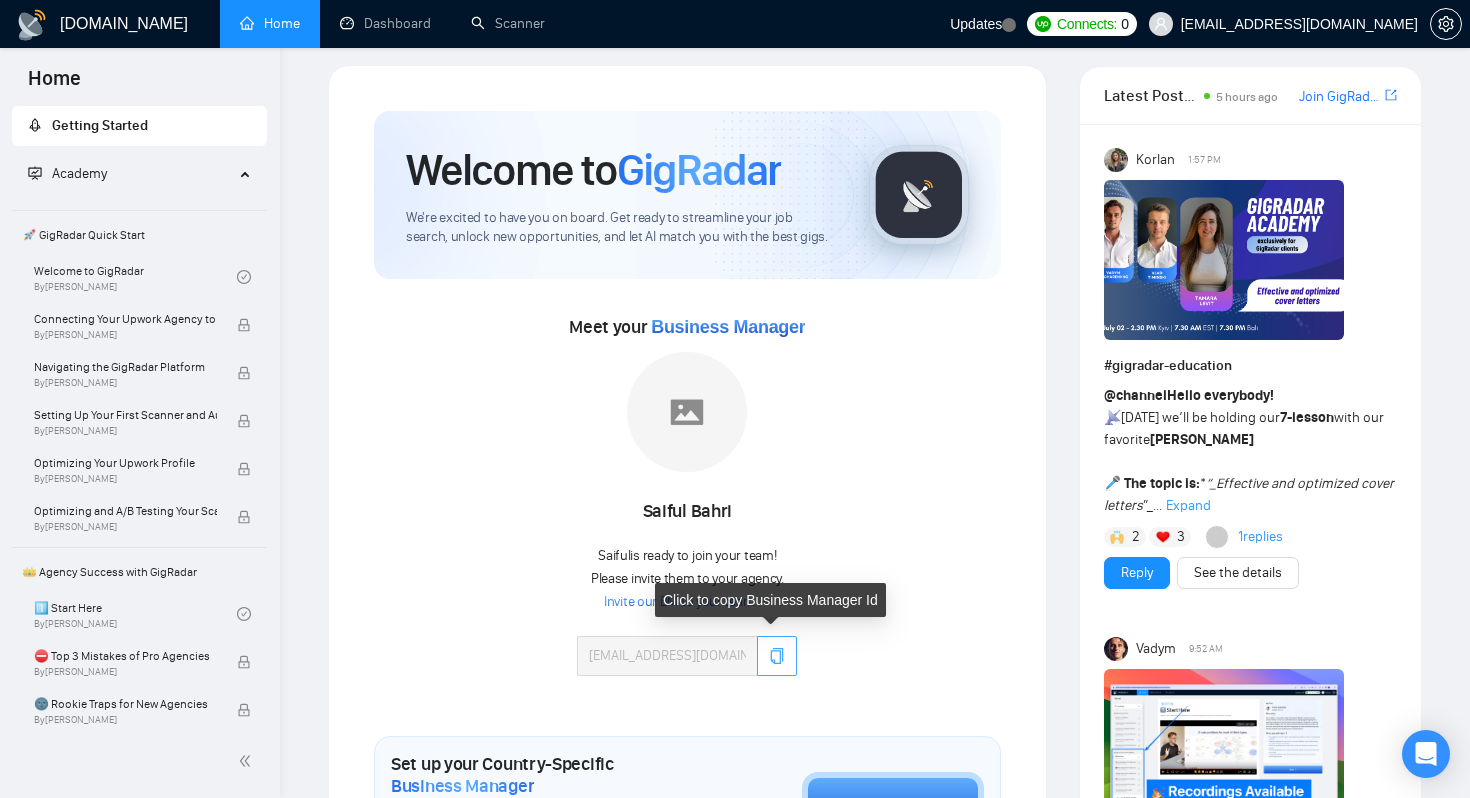 click 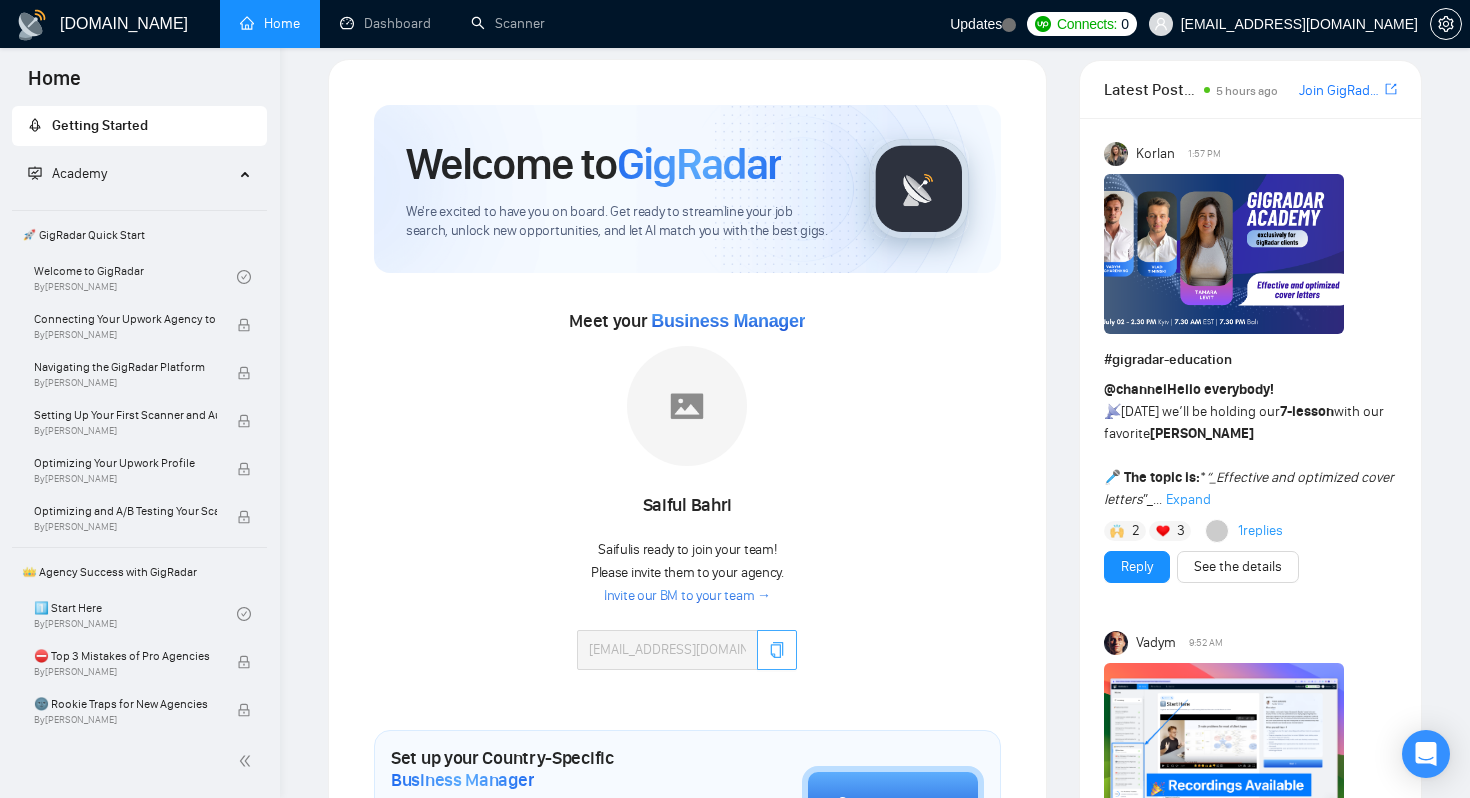 scroll, scrollTop: 0, scrollLeft: 0, axis: both 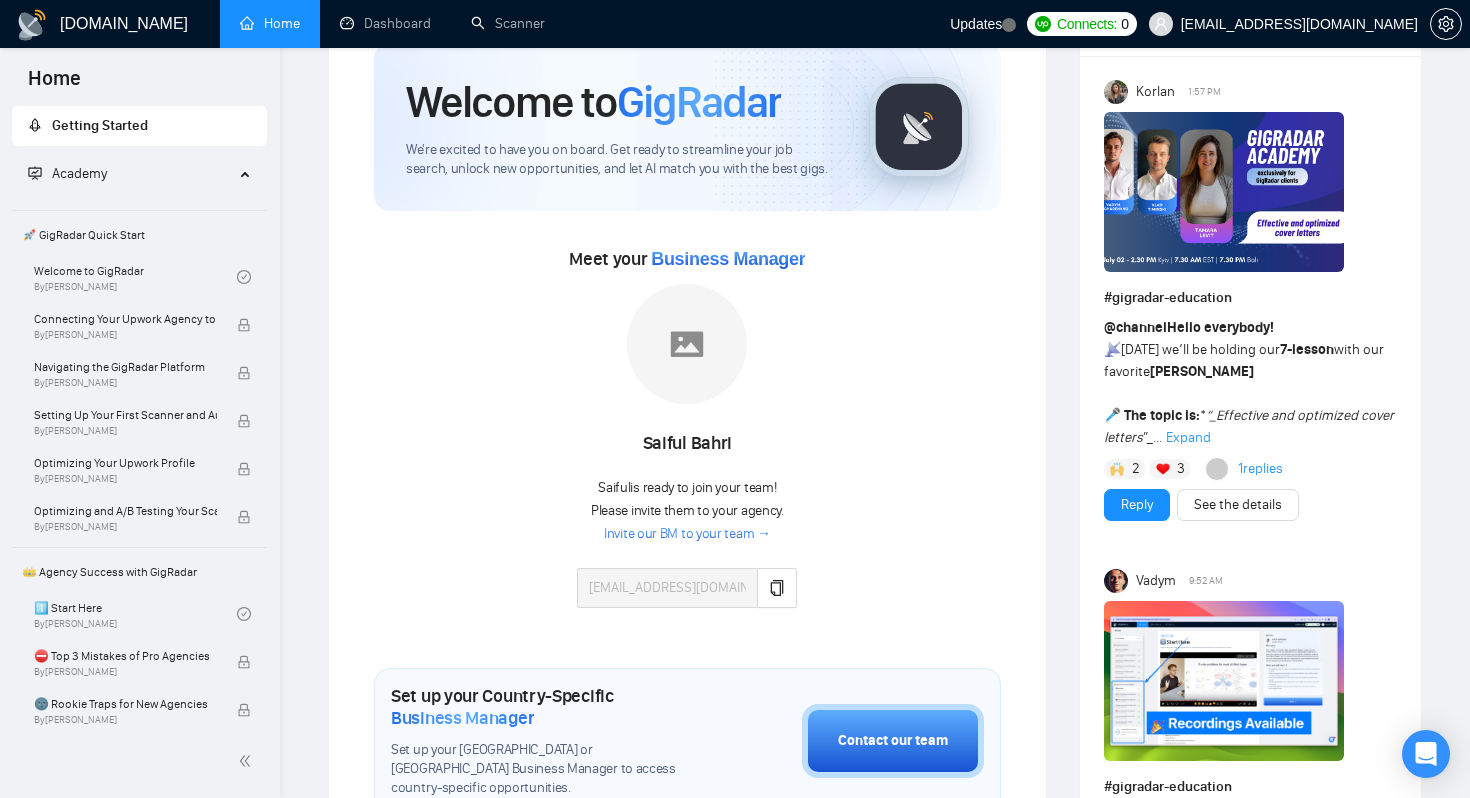 click at bounding box center (687, 344) 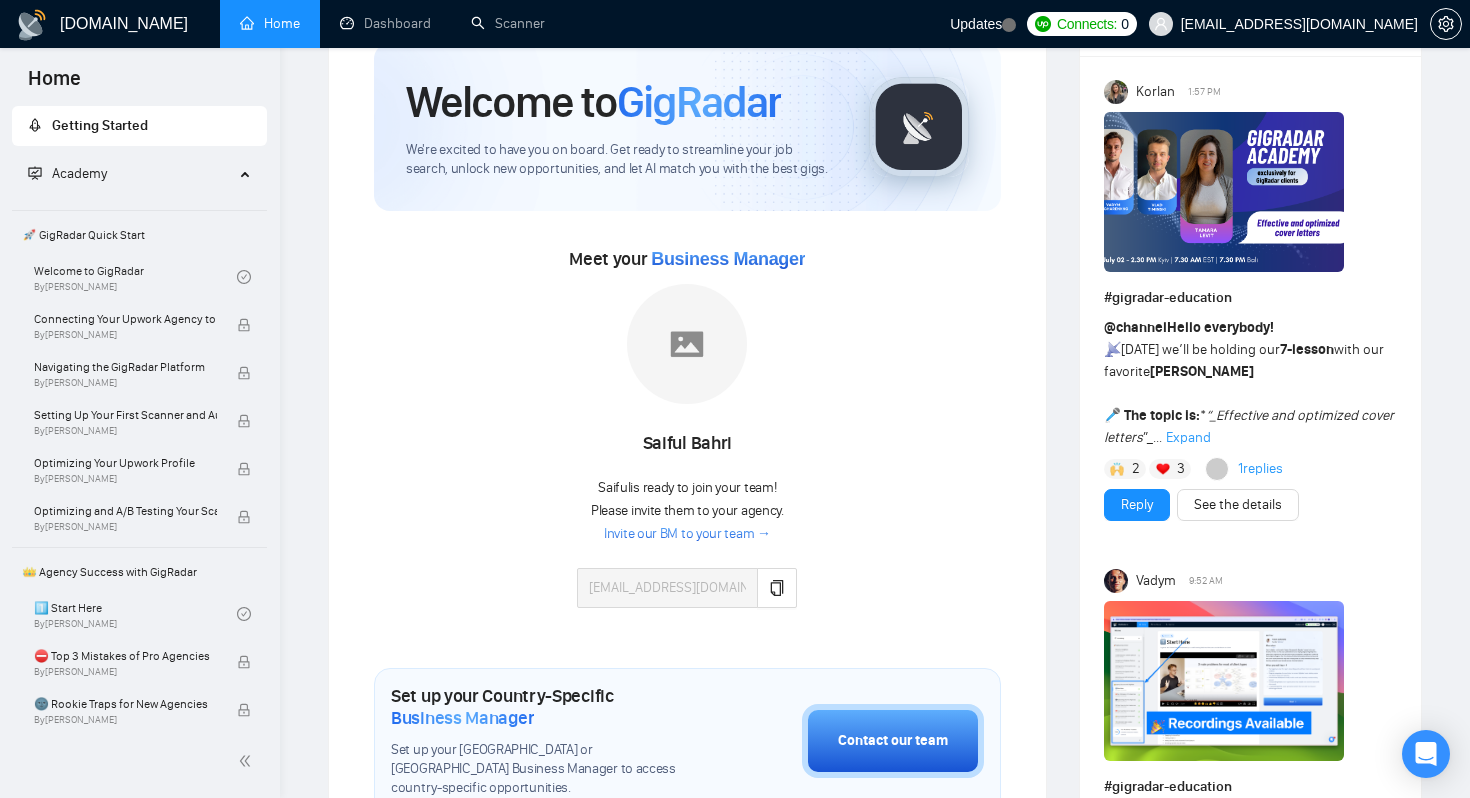 click on "Invite our BM to your team →" at bounding box center (687, 534) 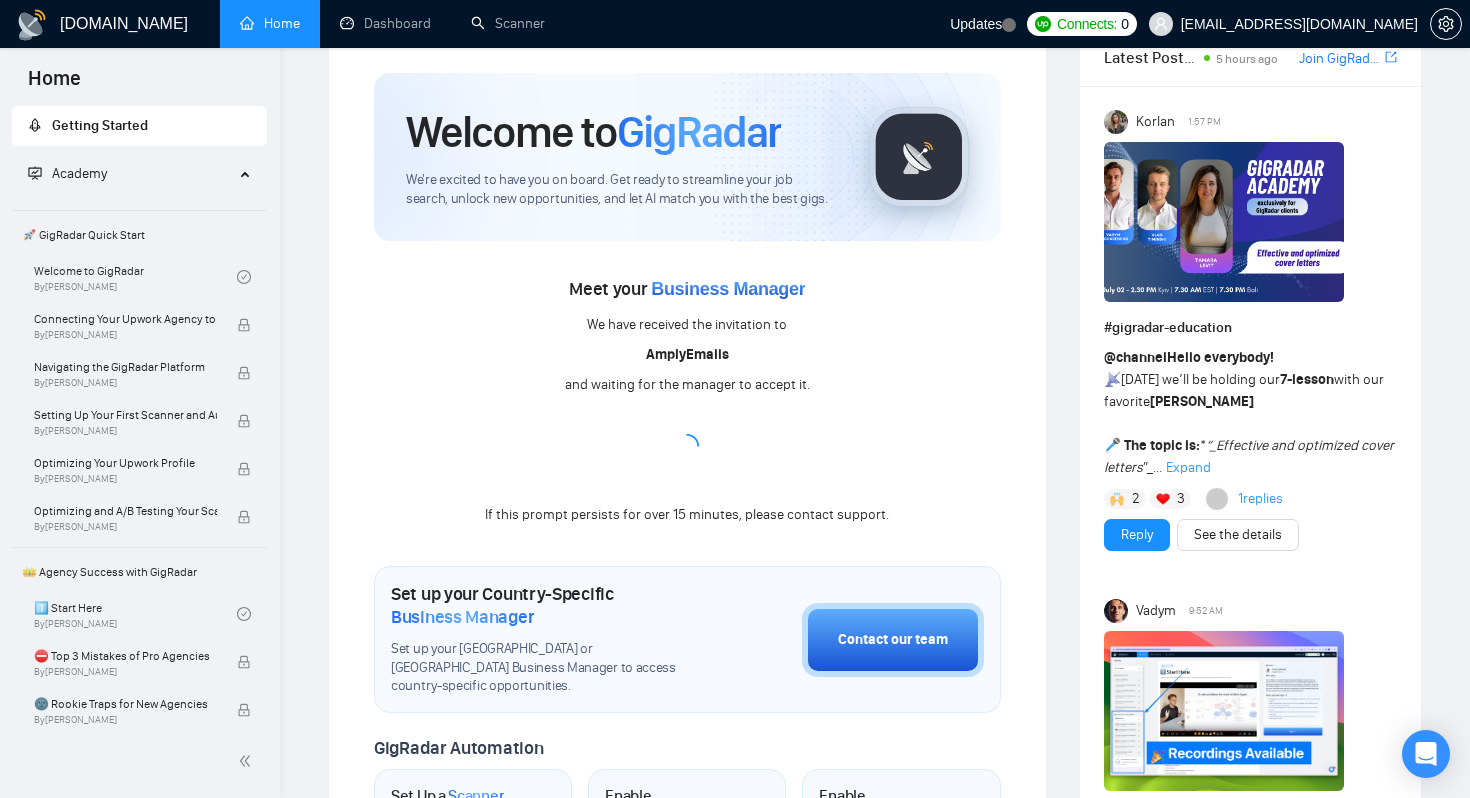 scroll, scrollTop: 41, scrollLeft: 0, axis: vertical 